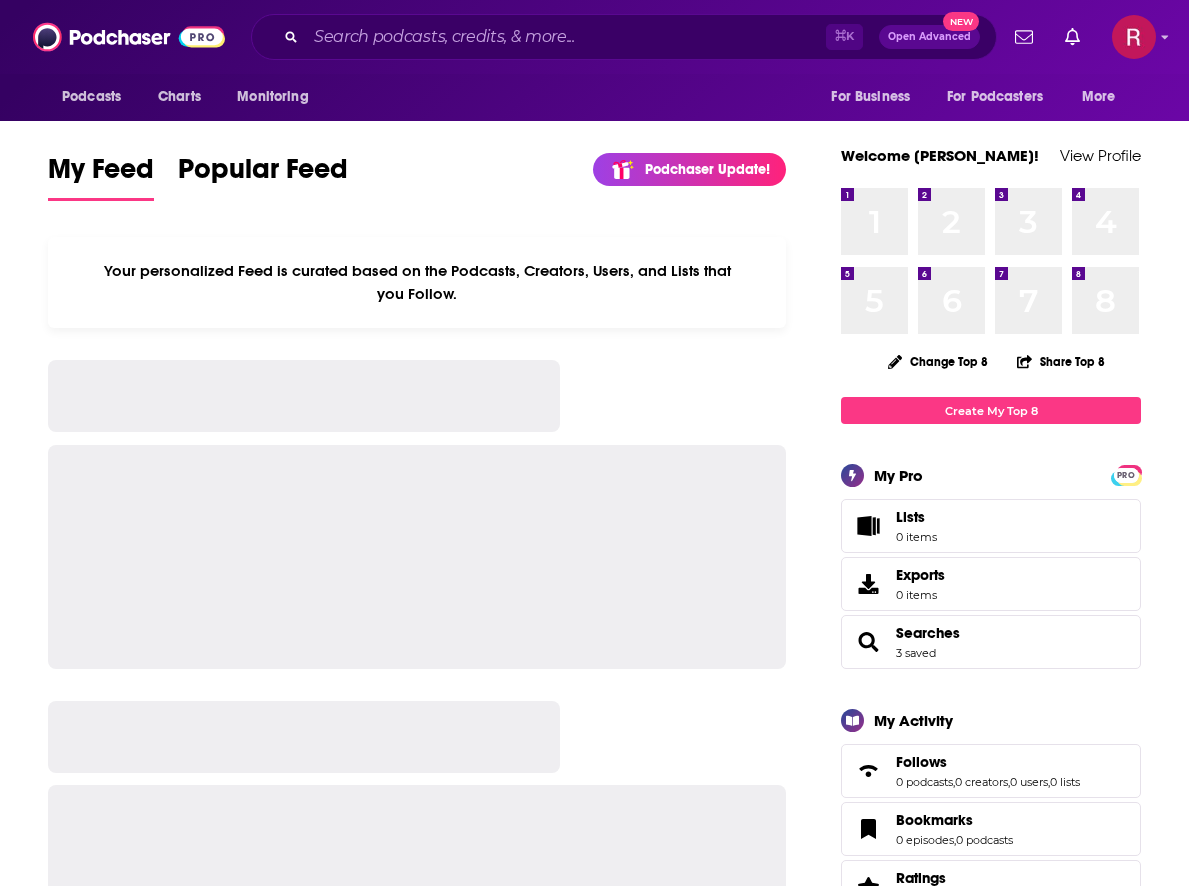 scroll, scrollTop: 0, scrollLeft: 0, axis: both 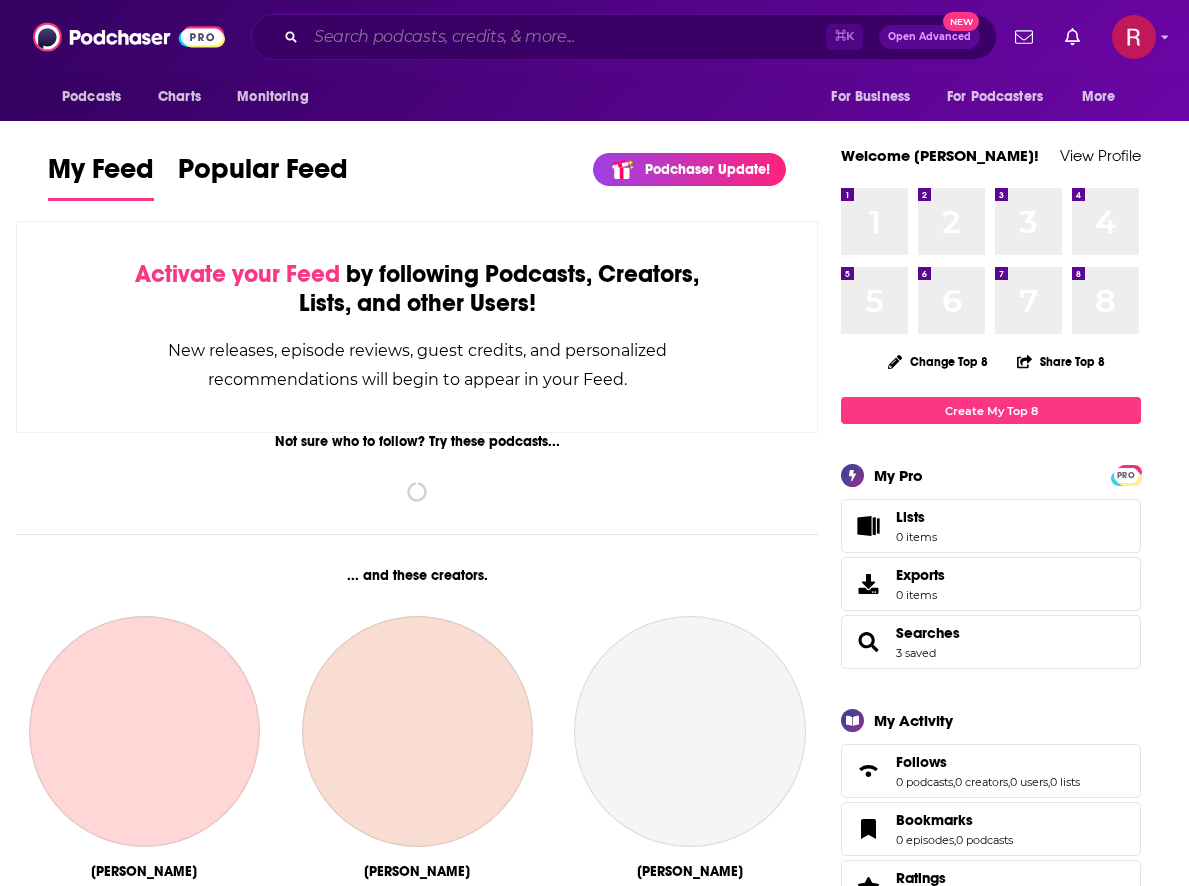 click at bounding box center [566, 37] 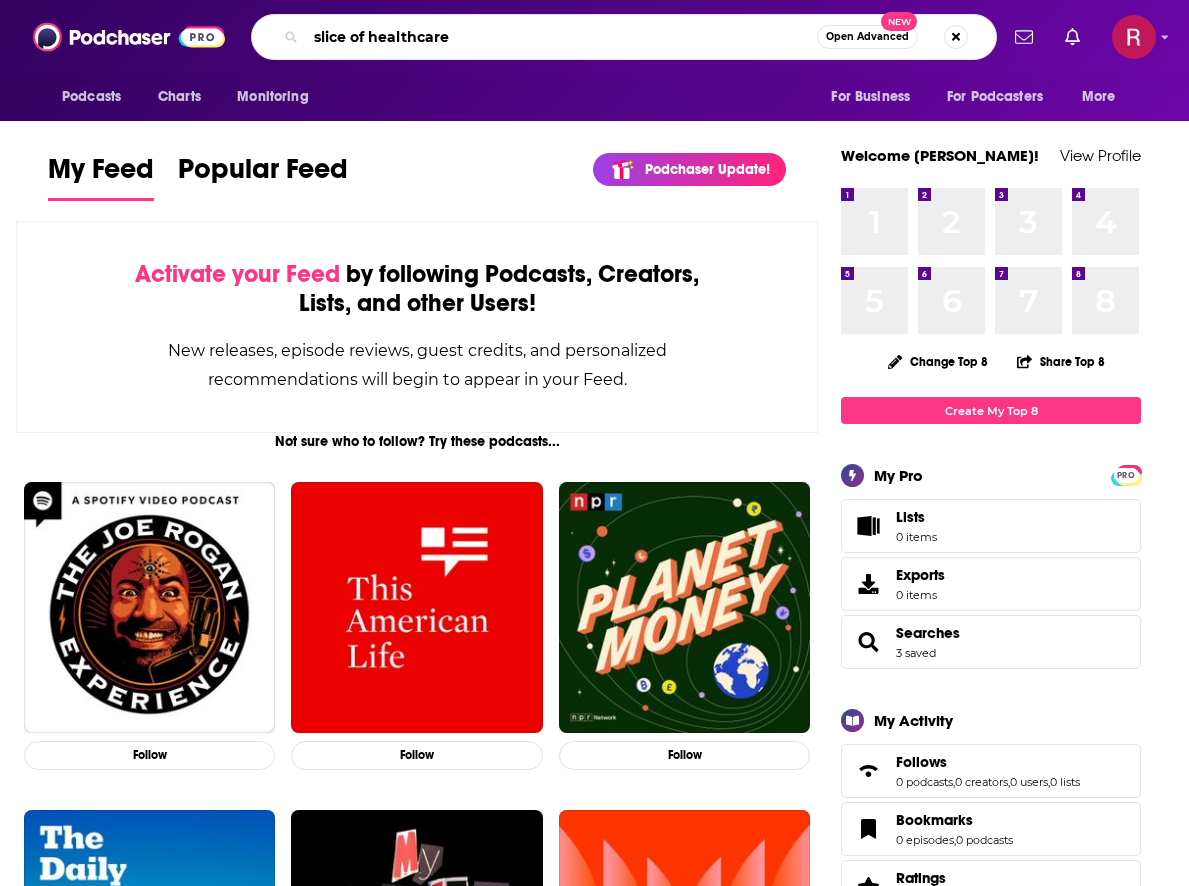 type on "slice of healthcare" 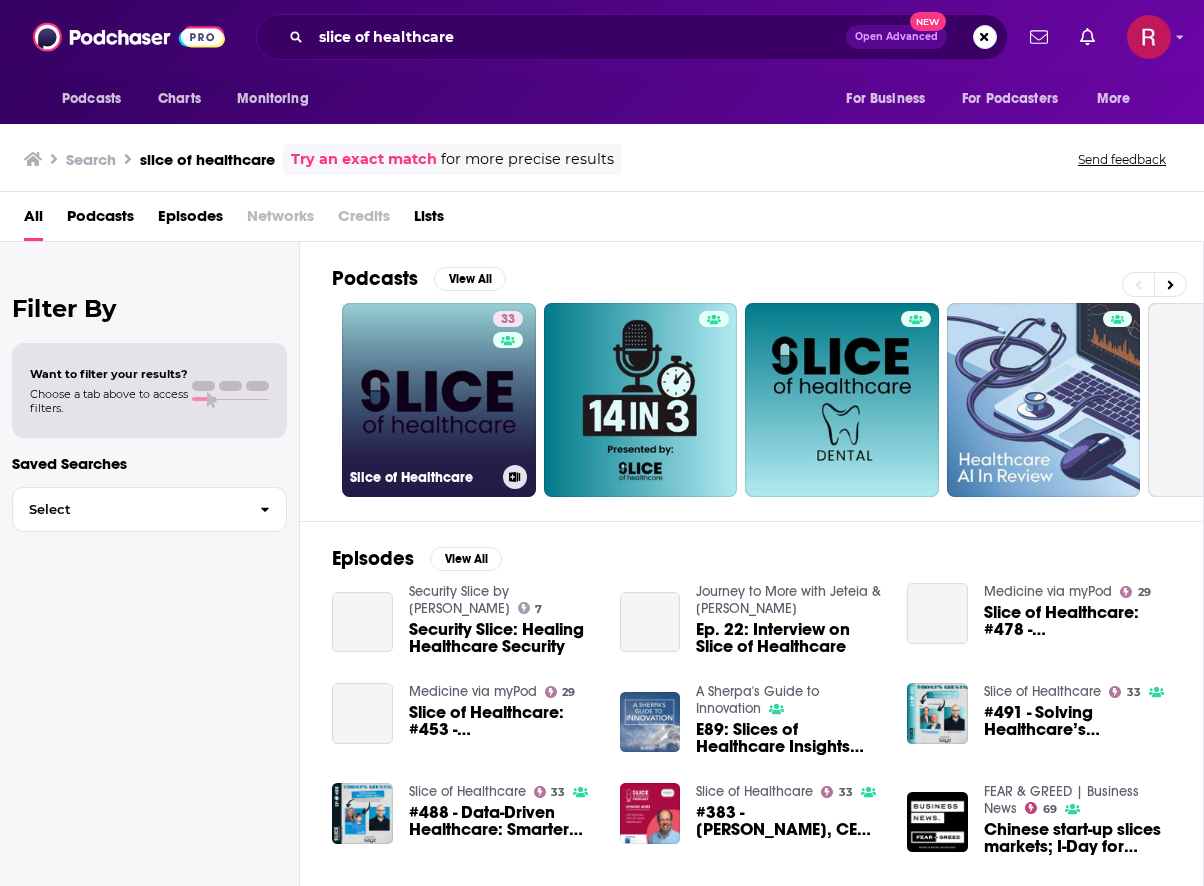 click on "33 Slice of Healthcare" at bounding box center (439, 400) 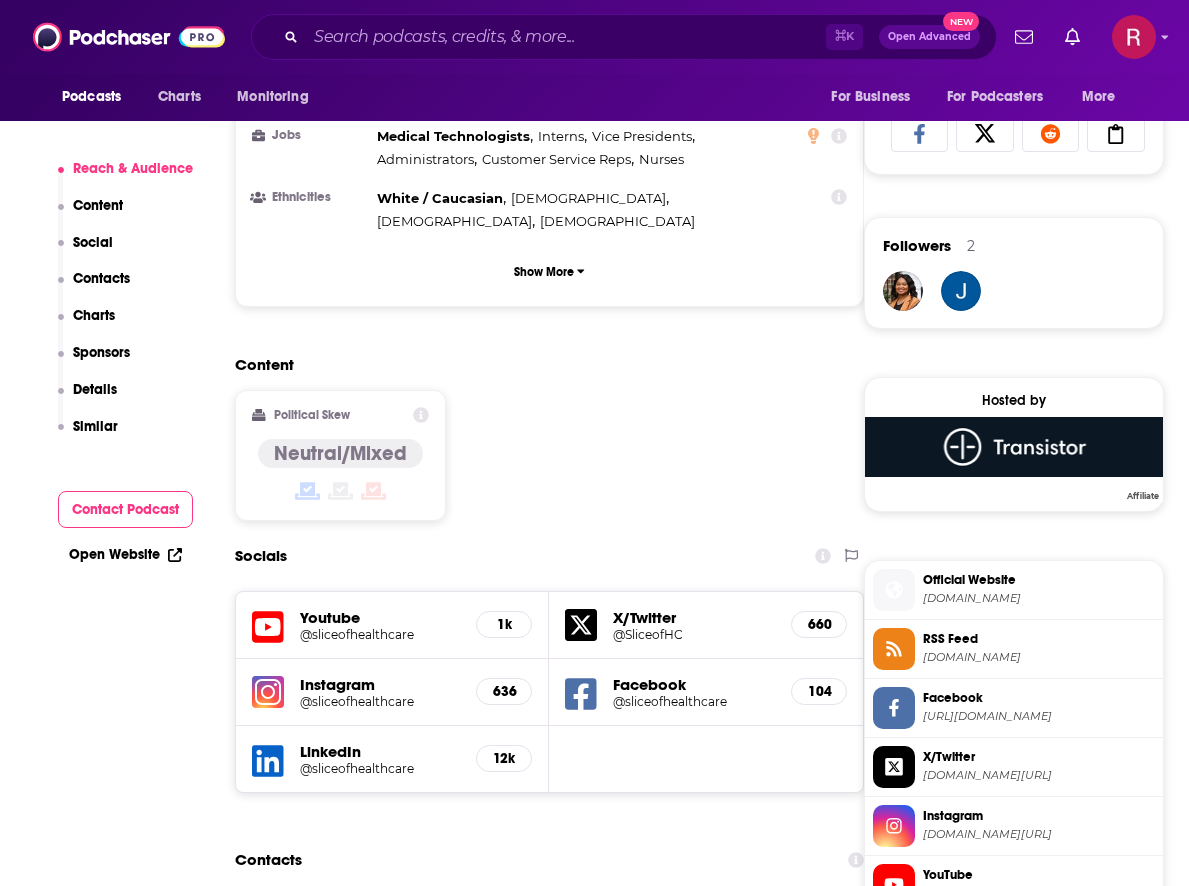 scroll, scrollTop: 1478, scrollLeft: 0, axis: vertical 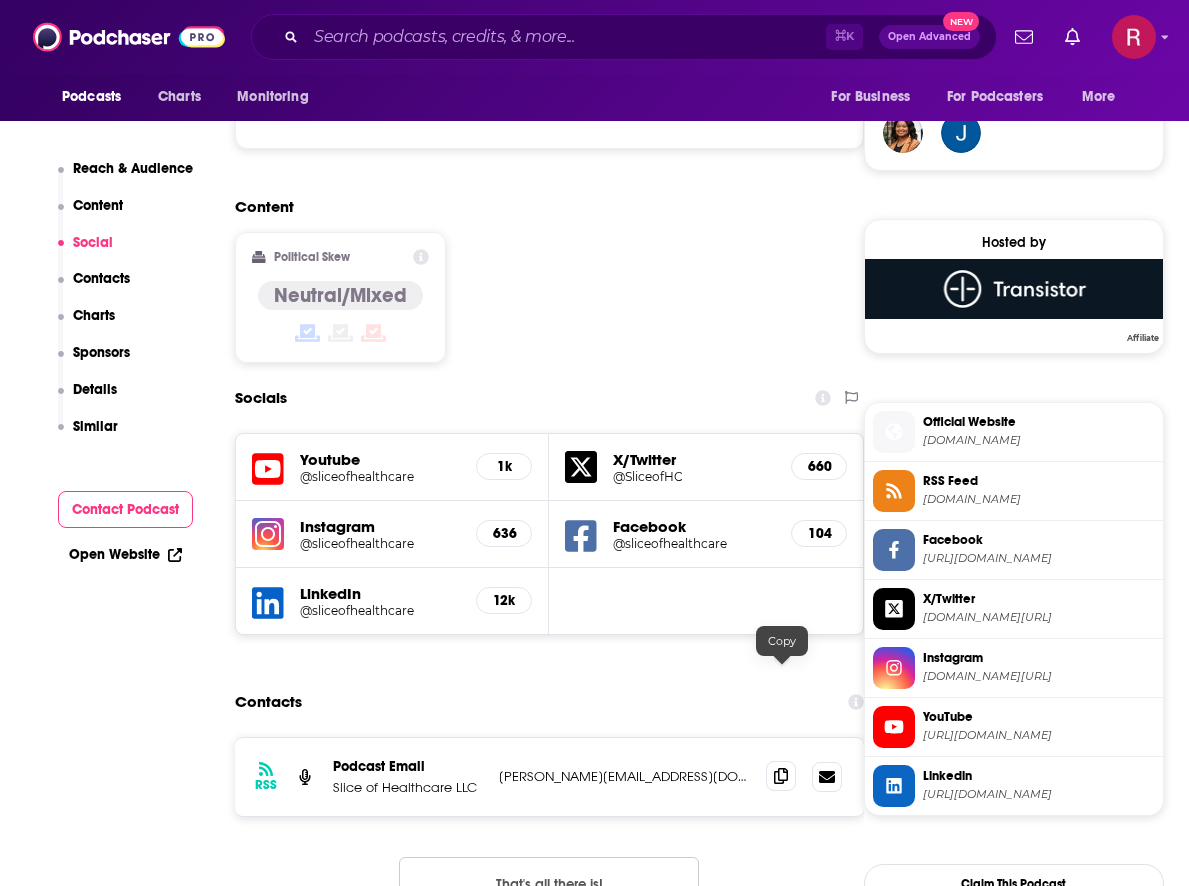 click 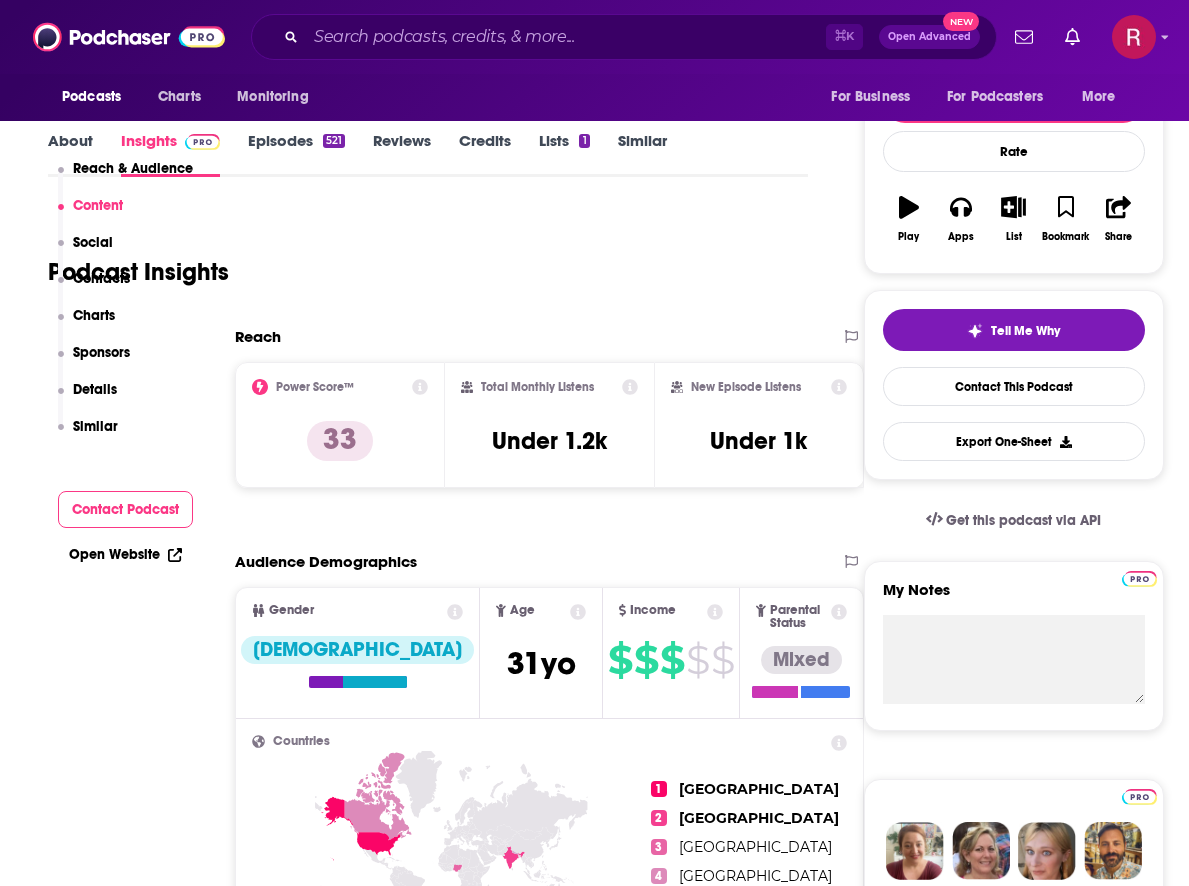 scroll, scrollTop: 19, scrollLeft: 0, axis: vertical 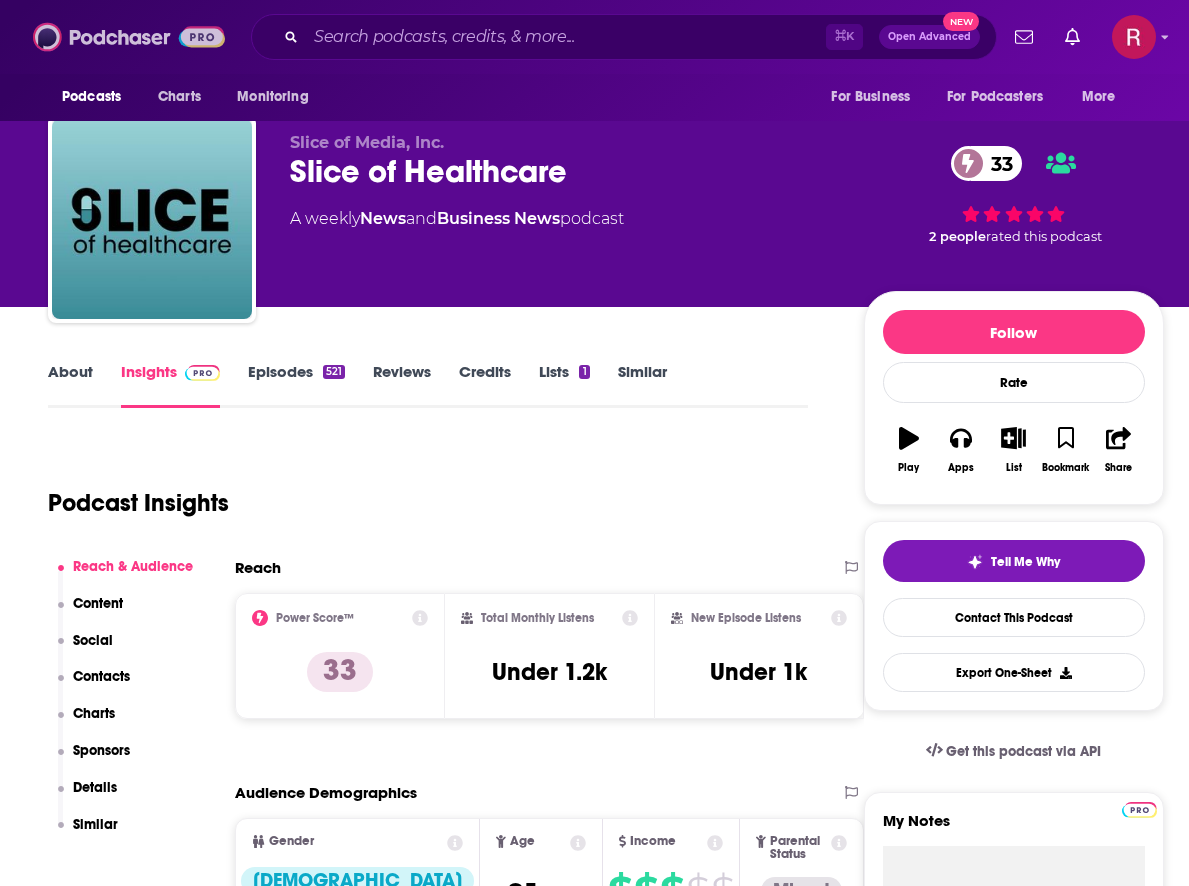click at bounding box center [129, 37] 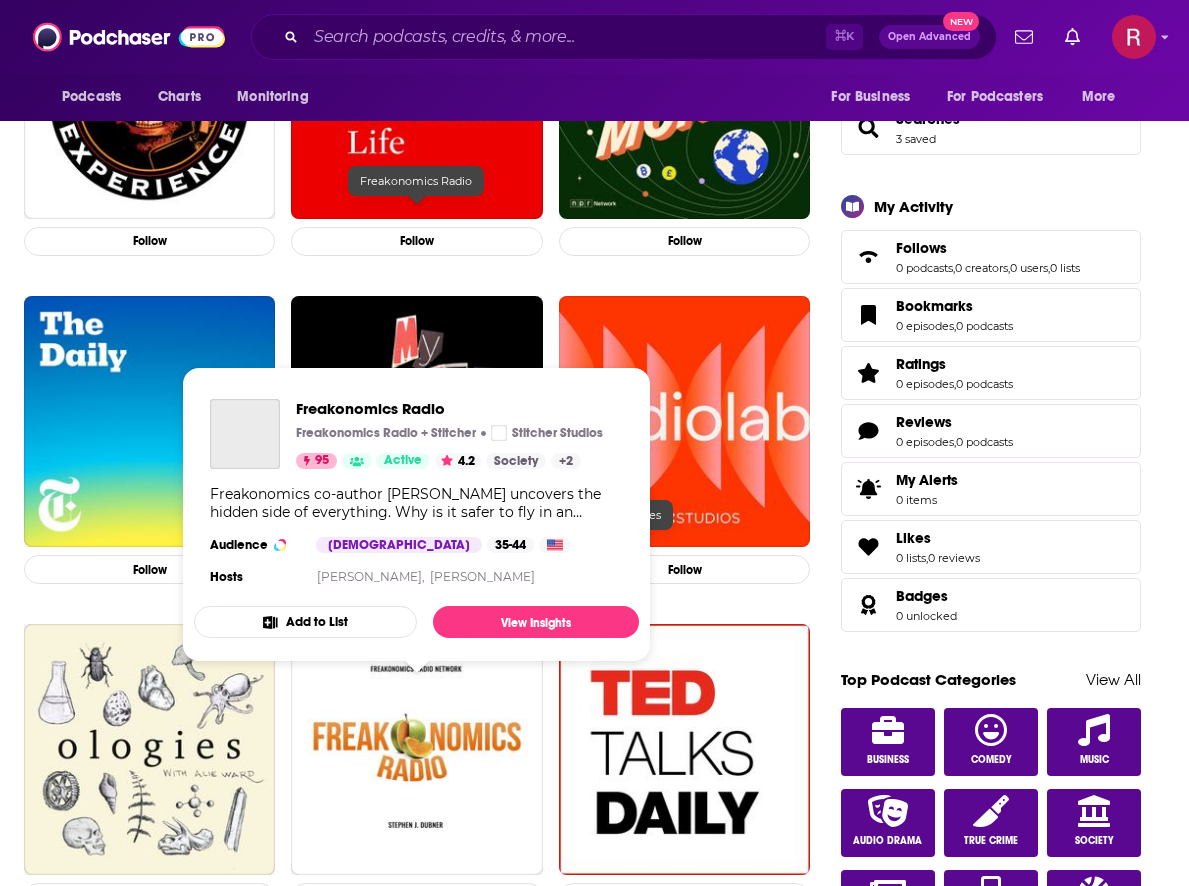 scroll, scrollTop: 515, scrollLeft: 0, axis: vertical 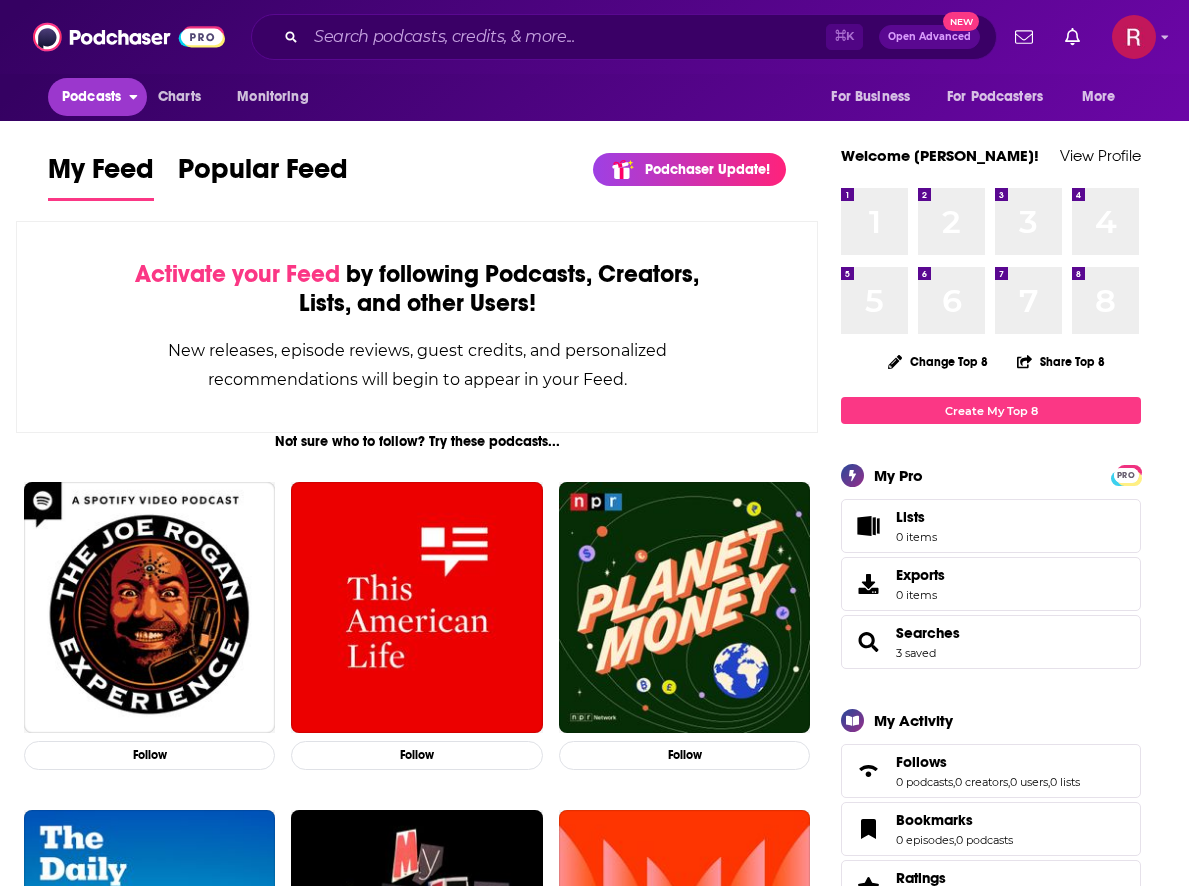 click on "Podcasts" at bounding box center (91, 97) 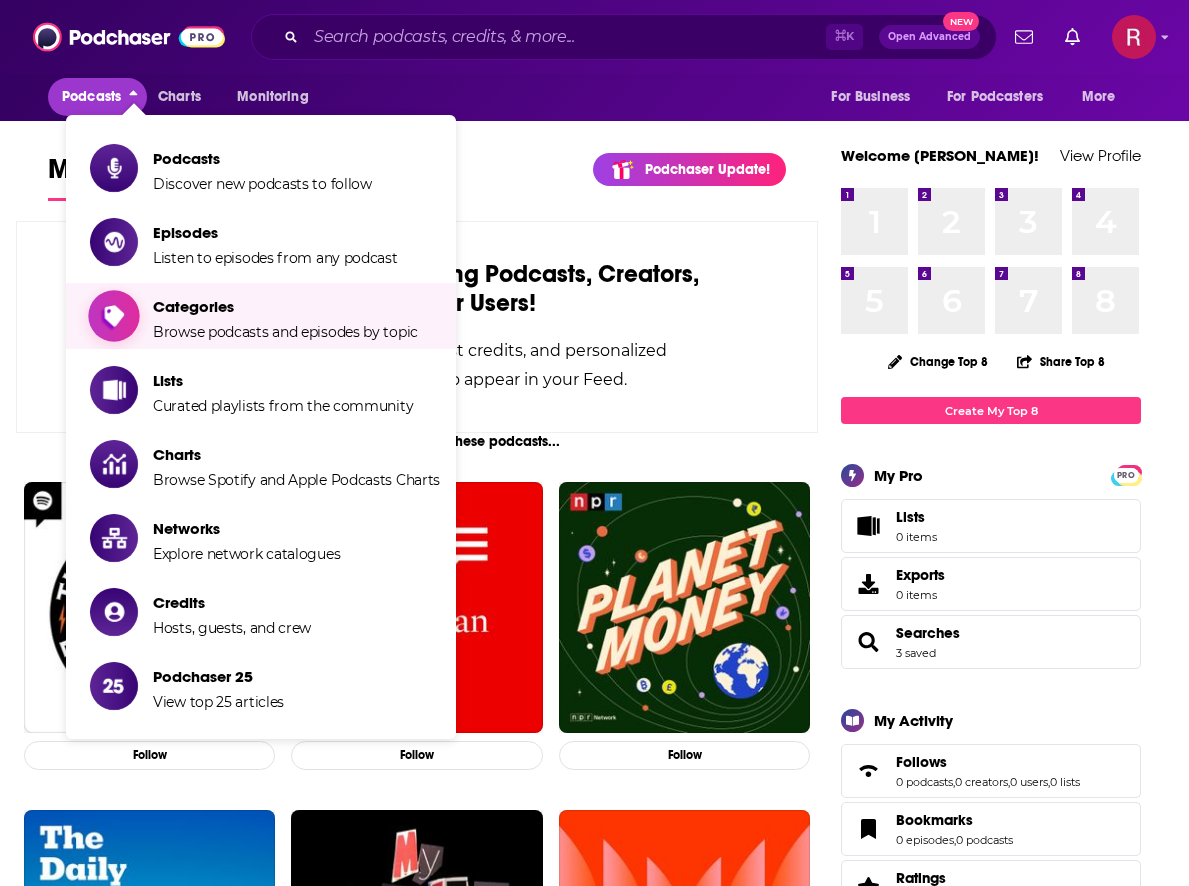 click on "Categories Browse podcasts and episodes by topic" at bounding box center (285, 316) 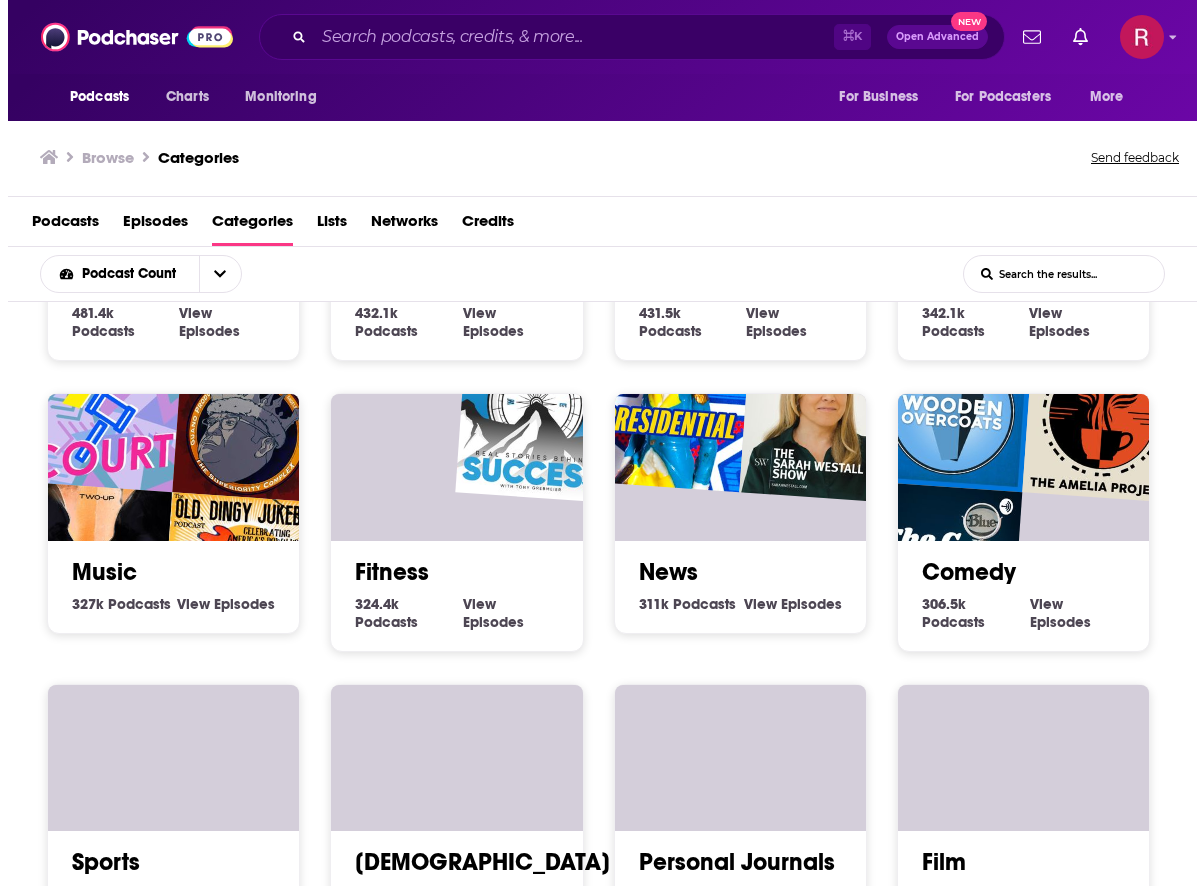 scroll, scrollTop: 513, scrollLeft: 0, axis: vertical 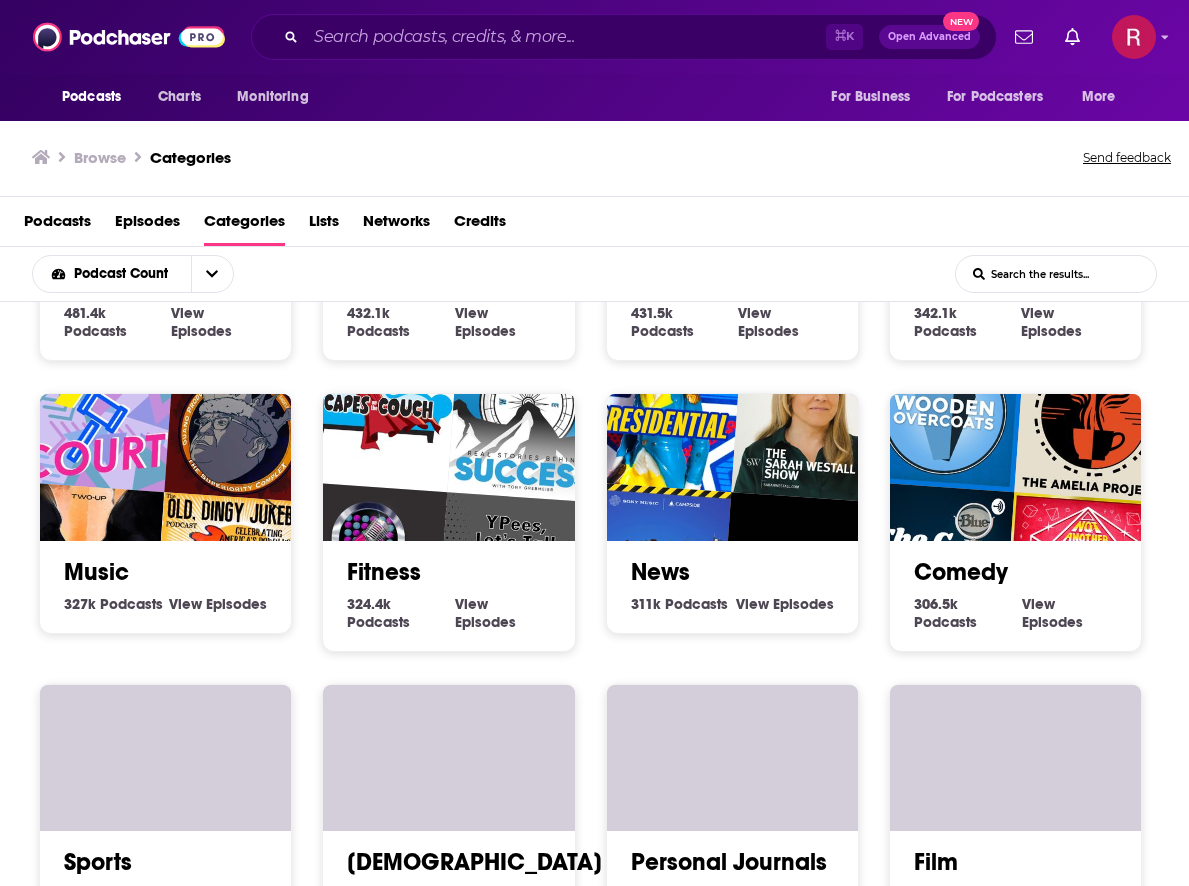 click at bounding box center (943, 121) 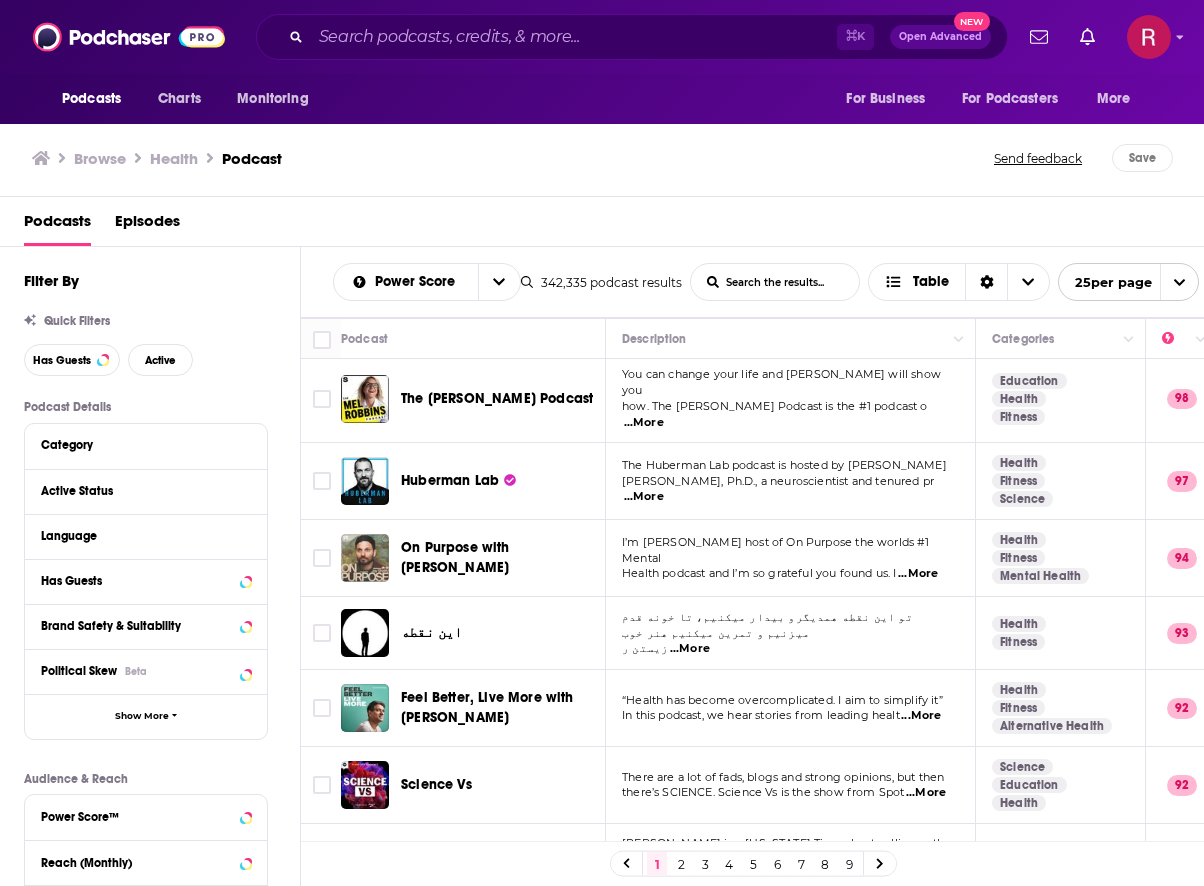 scroll, scrollTop: 0, scrollLeft: 0, axis: both 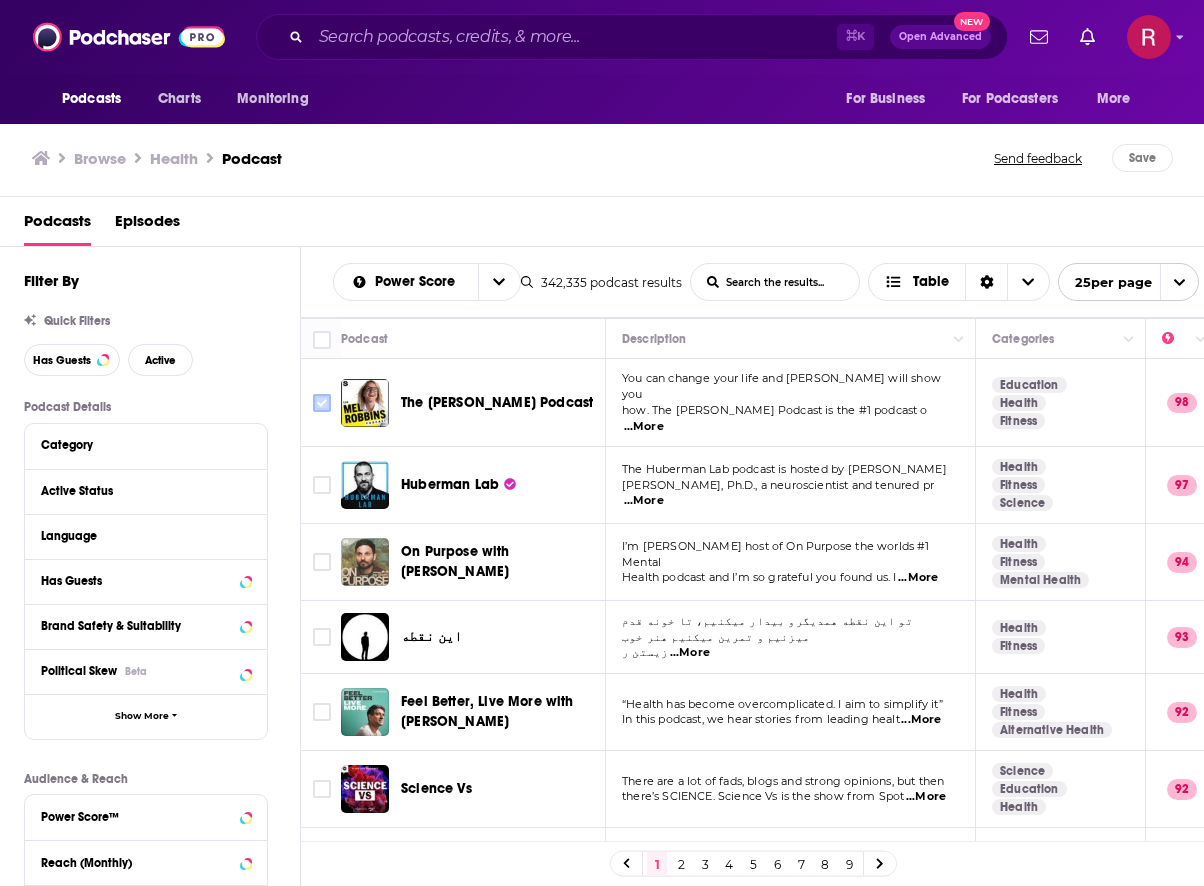 click at bounding box center [322, 403] 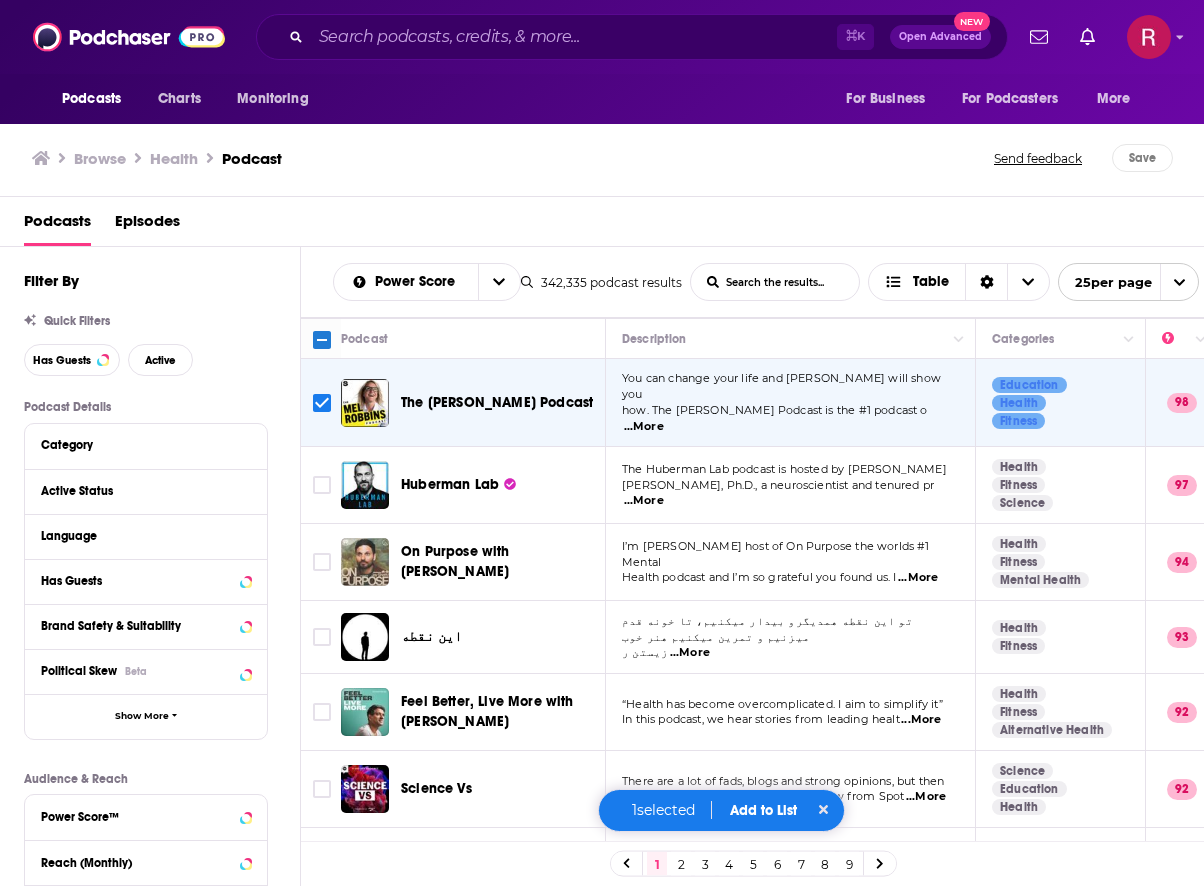 click on "Add to List" at bounding box center (763, 810) 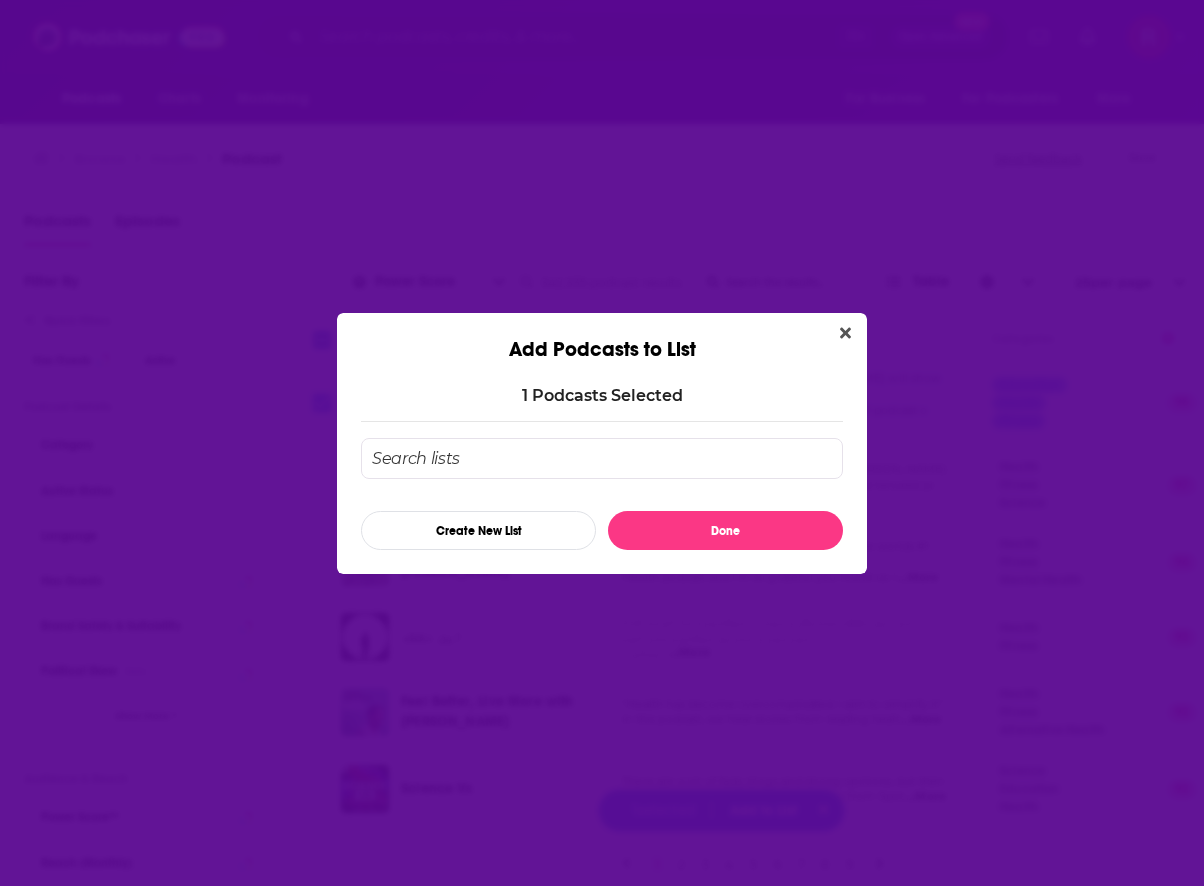 click at bounding box center [602, 458] 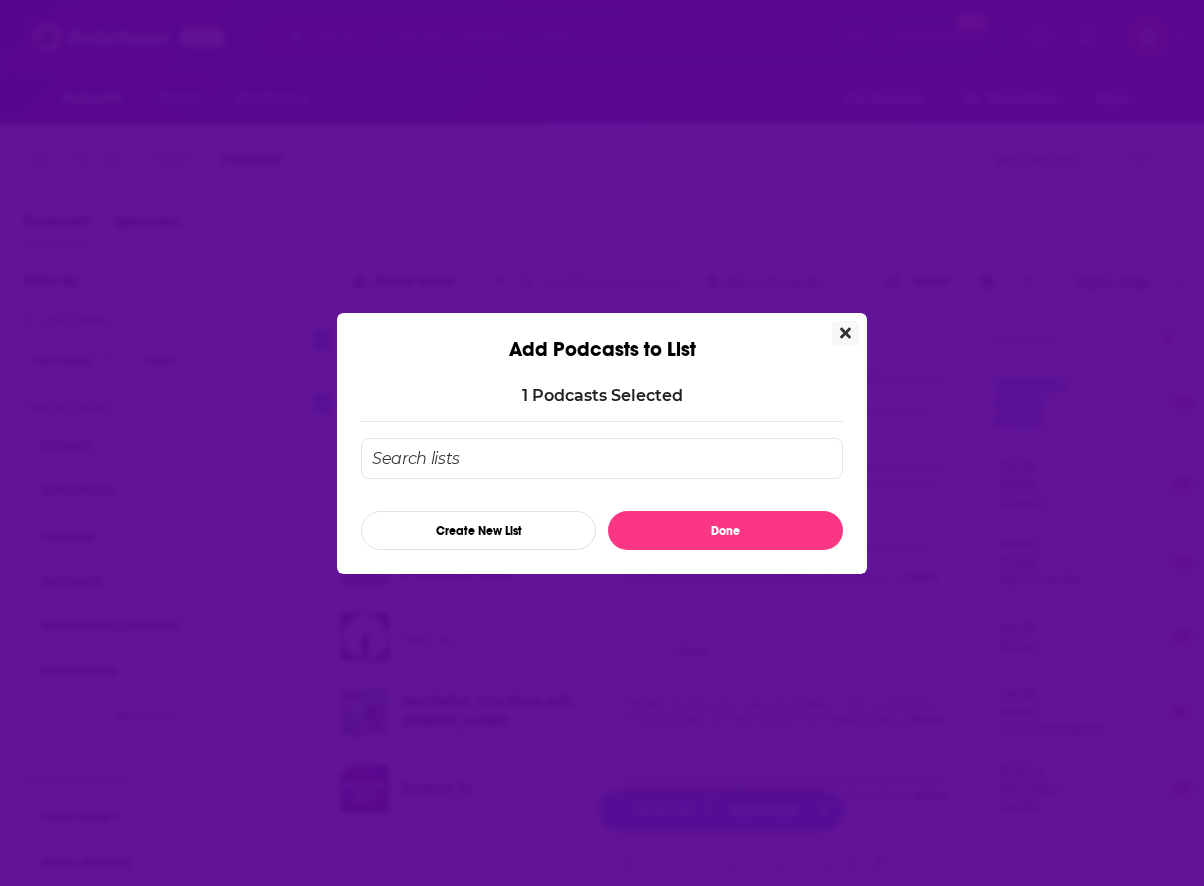 click at bounding box center [845, 333] 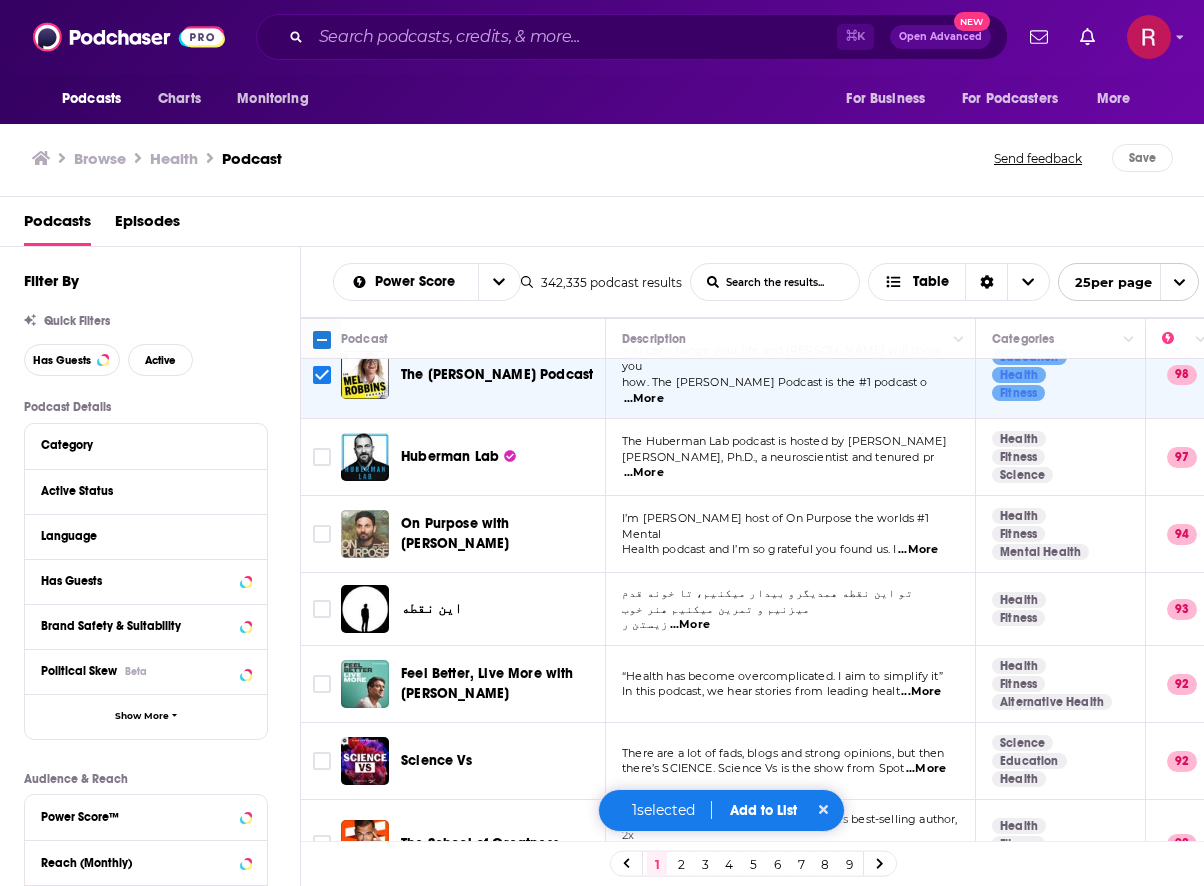 scroll, scrollTop: 31, scrollLeft: 0, axis: vertical 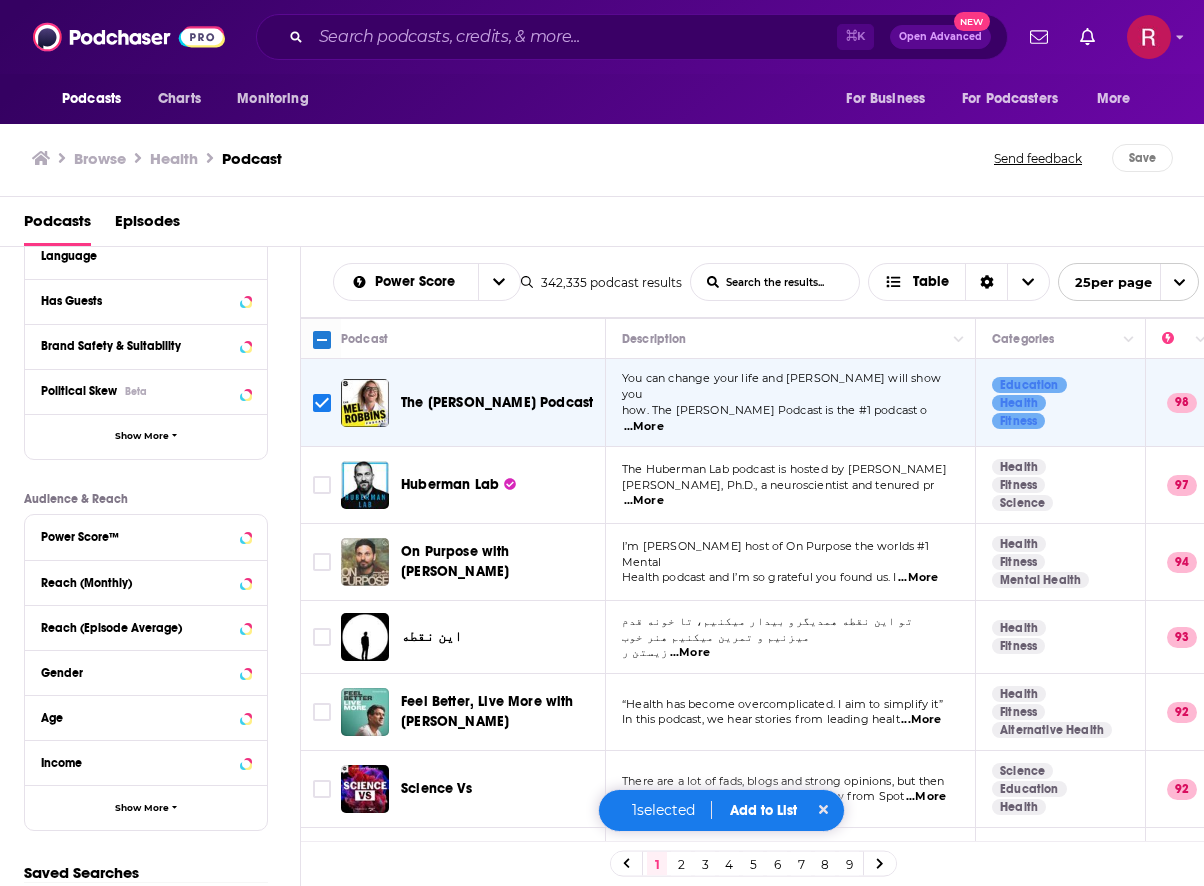 click on "Podcasts Episodes" at bounding box center [602, 222] 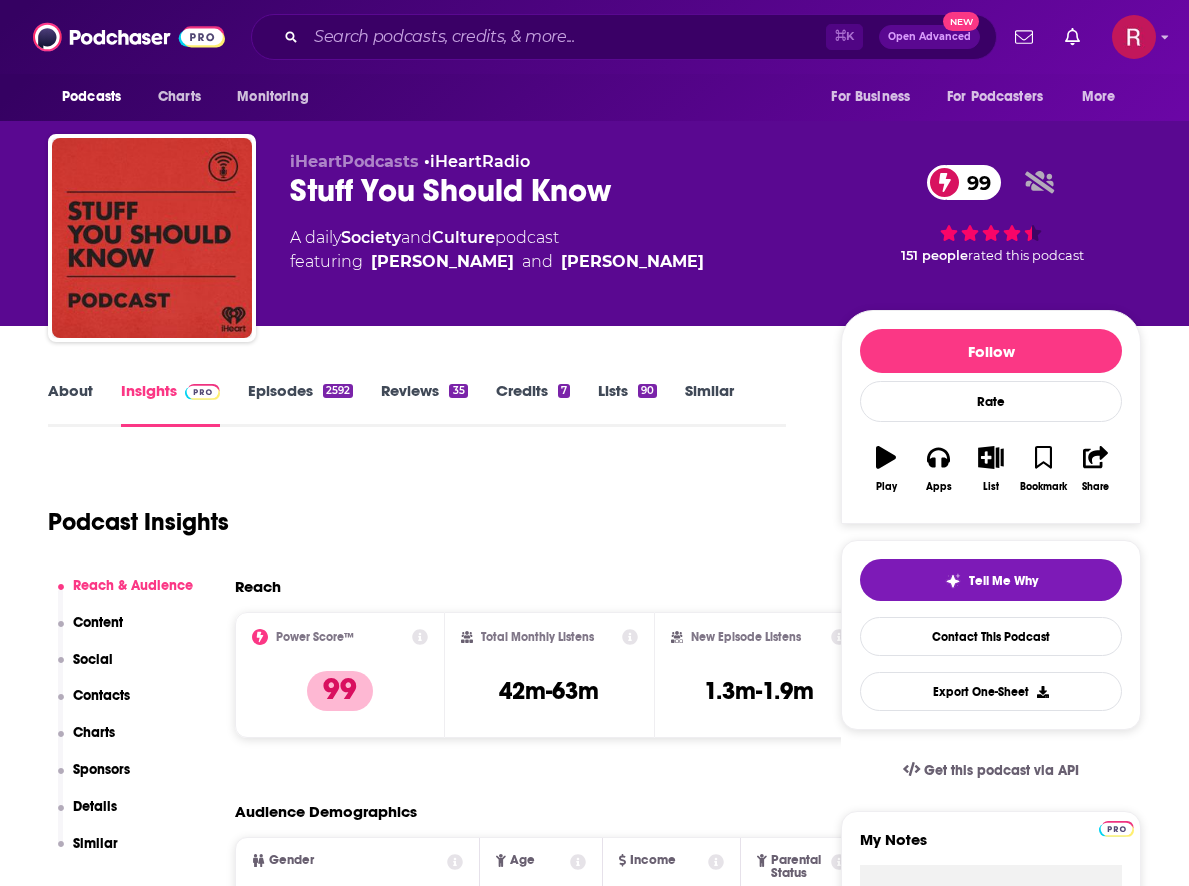 scroll, scrollTop: 0, scrollLeft: 0, axis: both 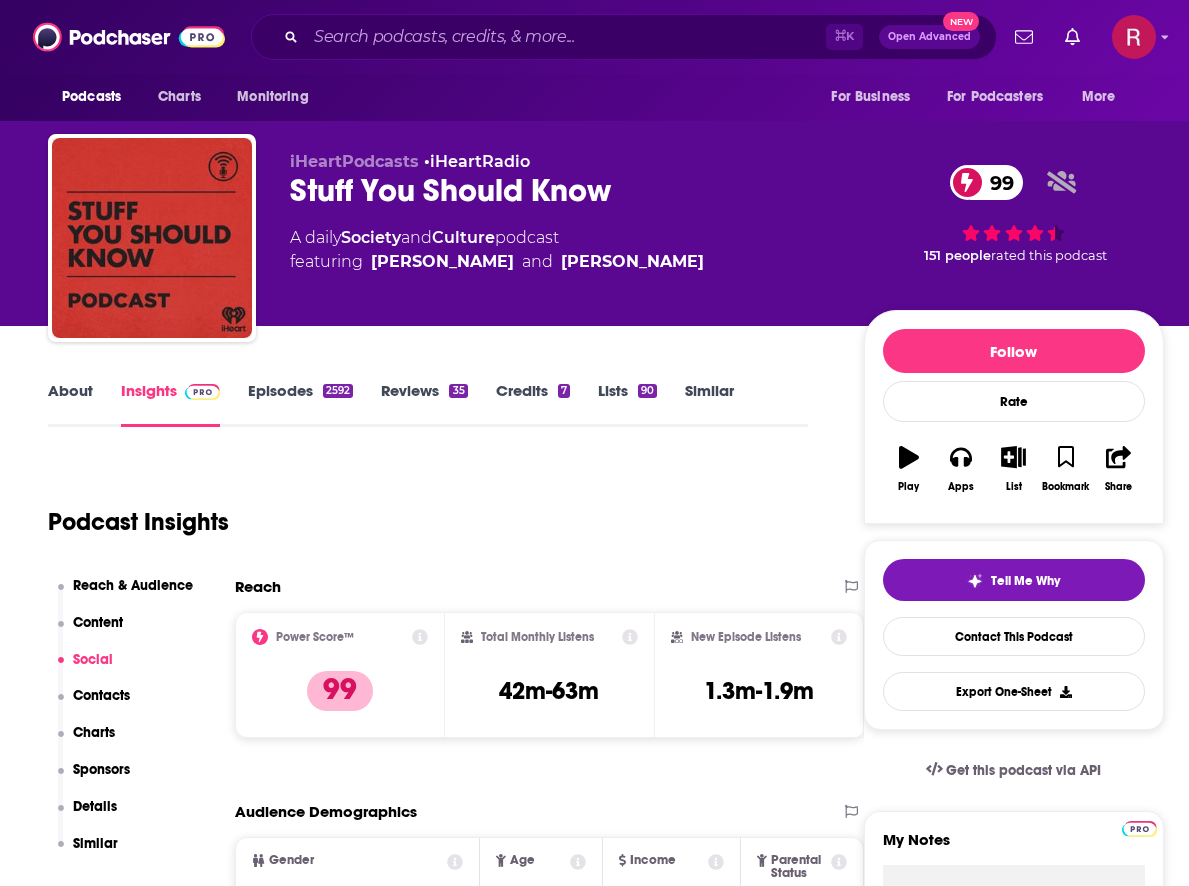 click on "Episodes 2592" at bounding box center (300, 404) 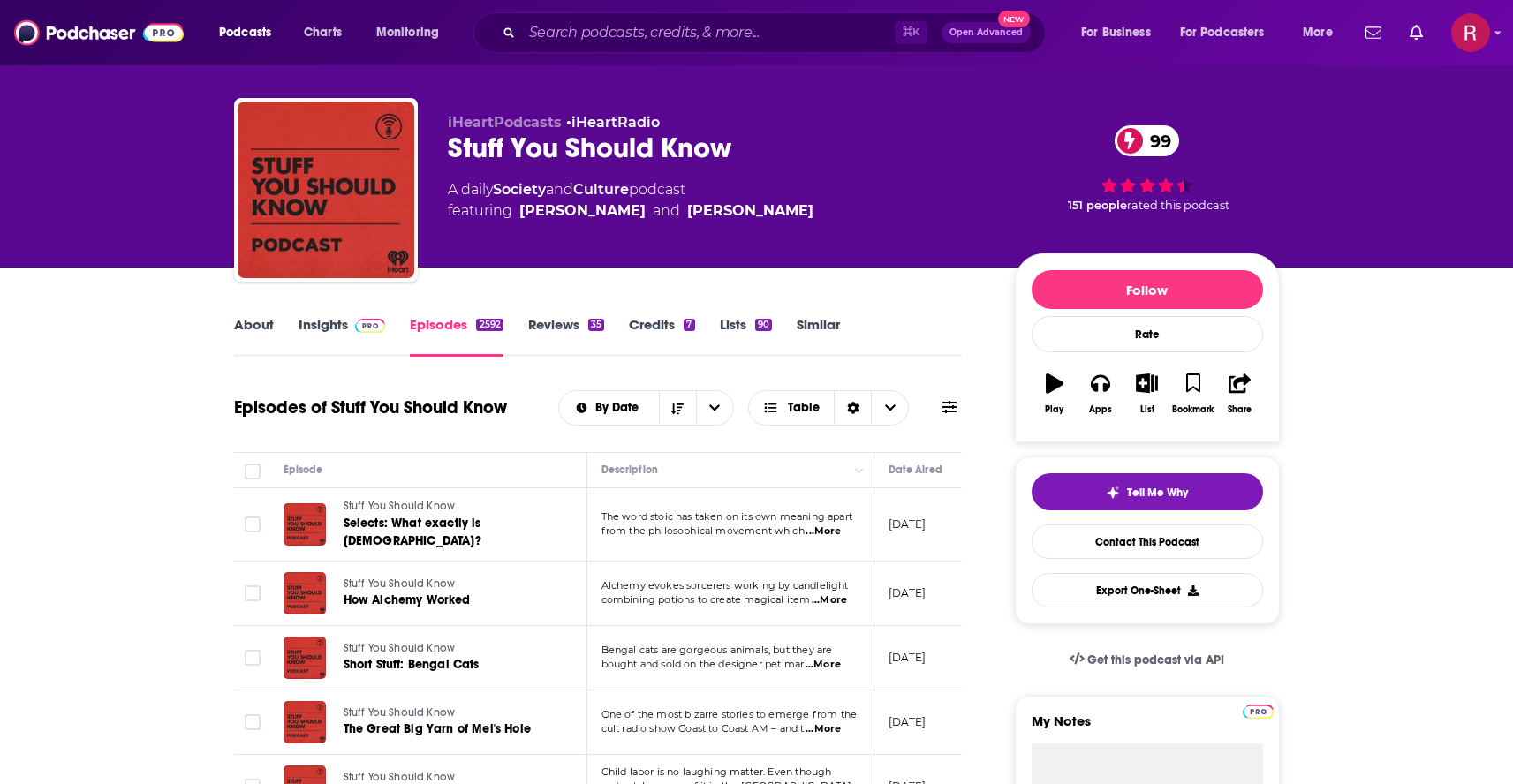 scroll, scrollTop: 0, scrollLeft: 0, axis: both 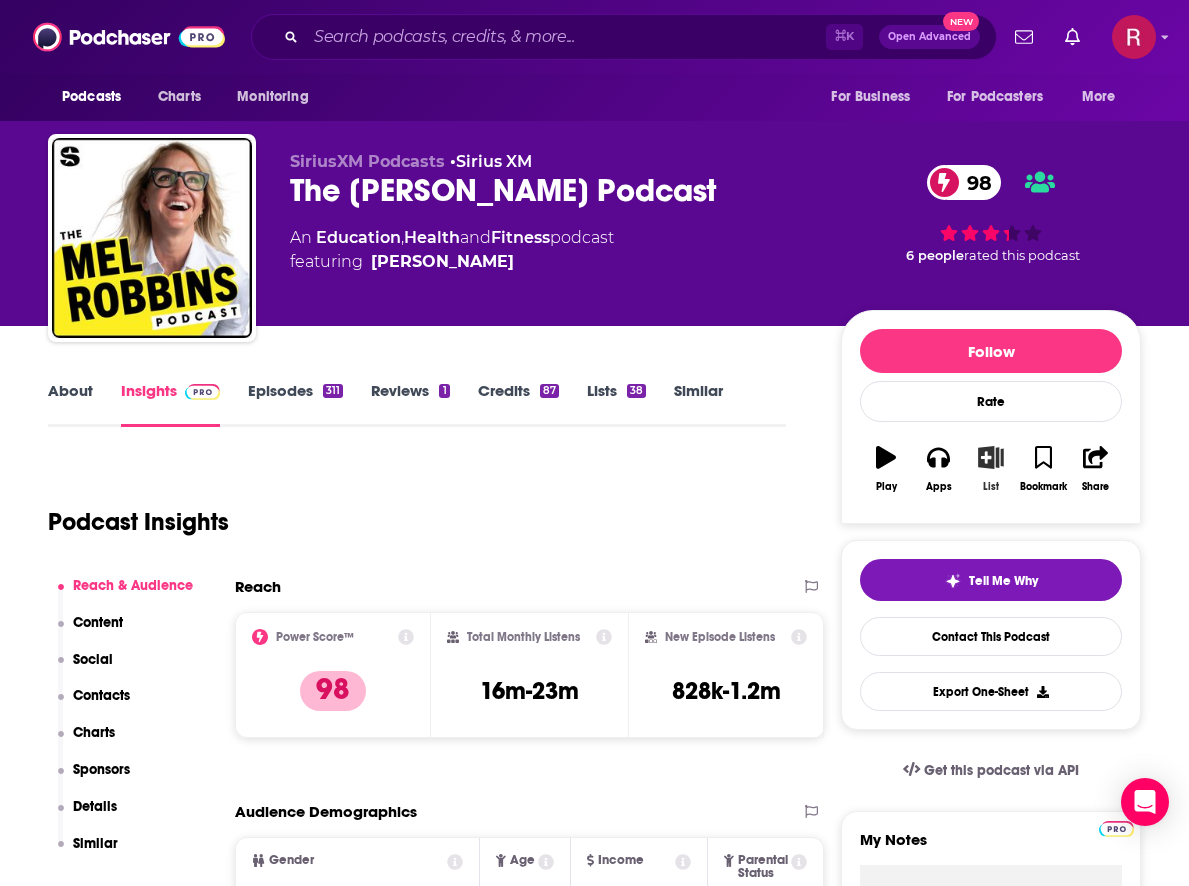 click 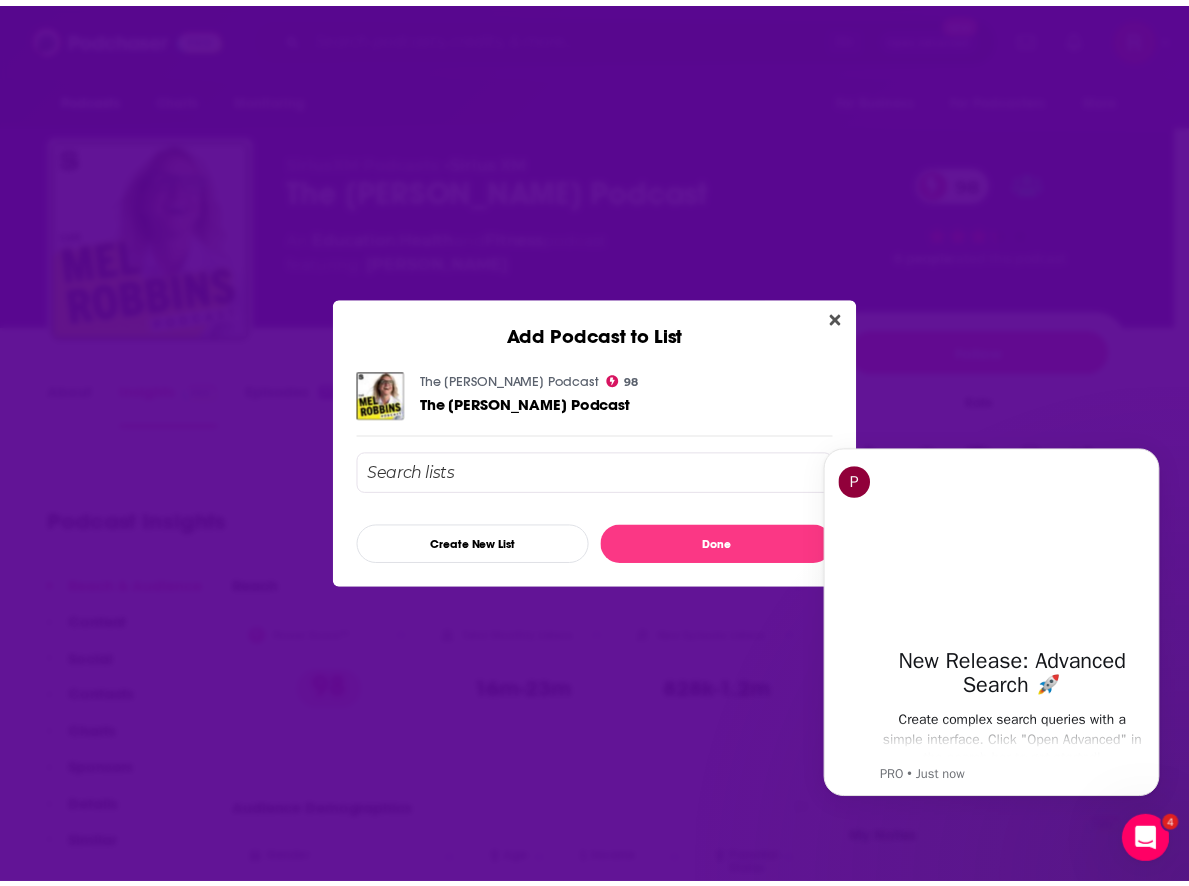 scroll, scrollTop: 0, scrollLeft: 0, axis: both 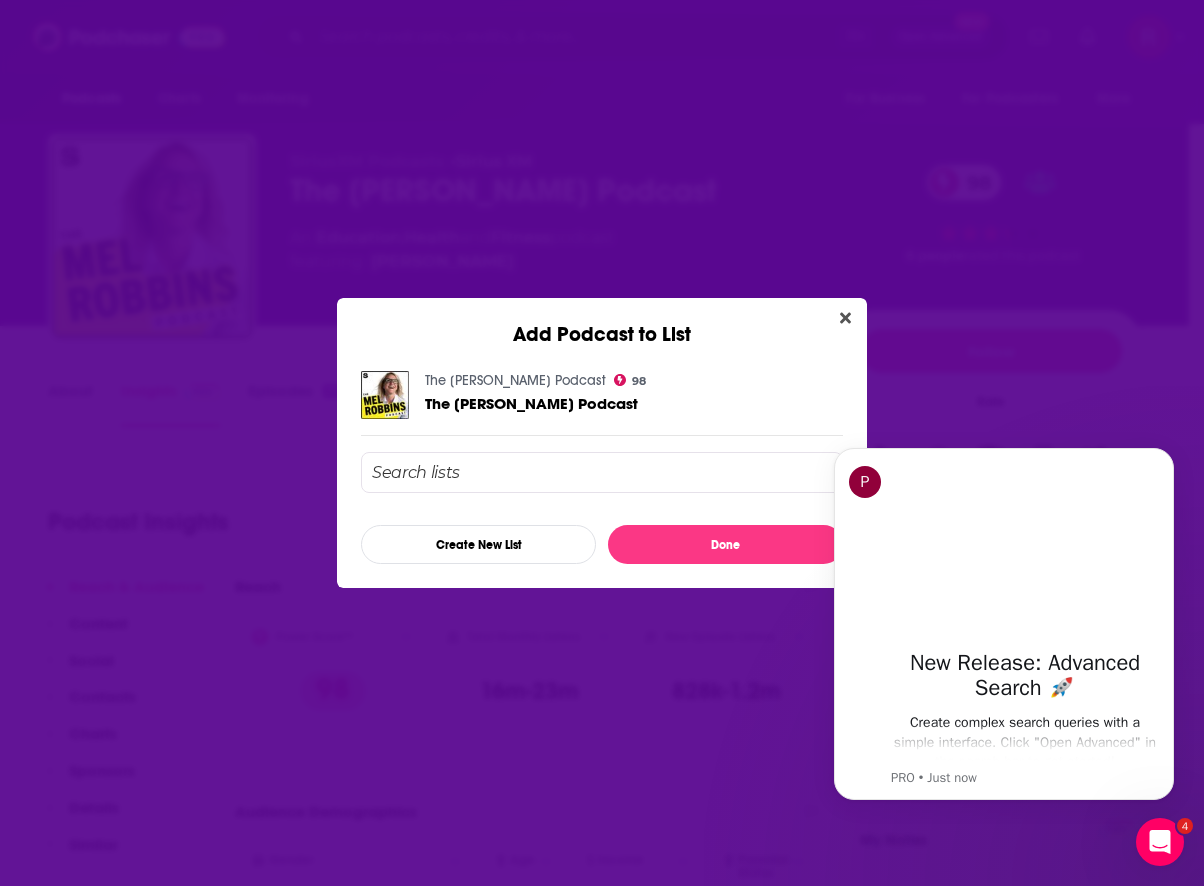click at bounding box center (602, 472) 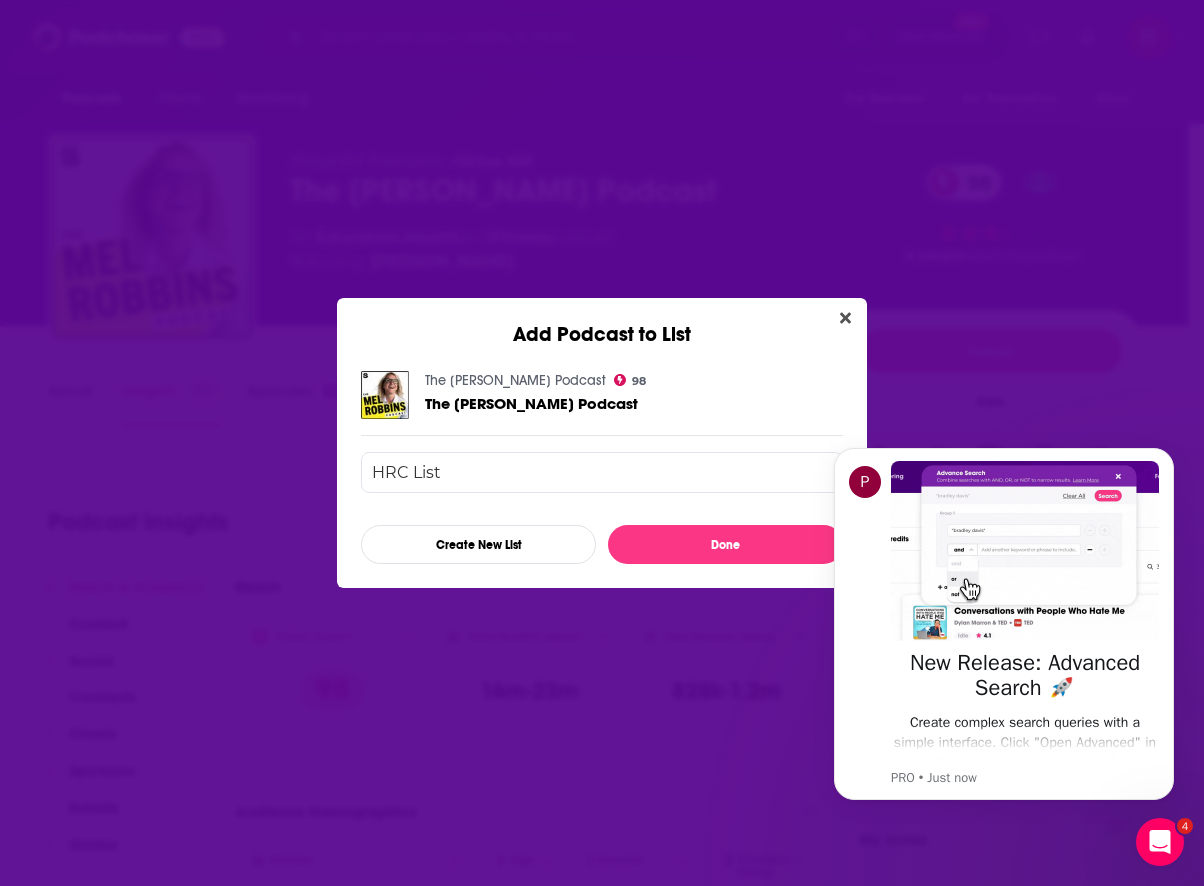 click on "HRC List" at bounding box center [602, 472] 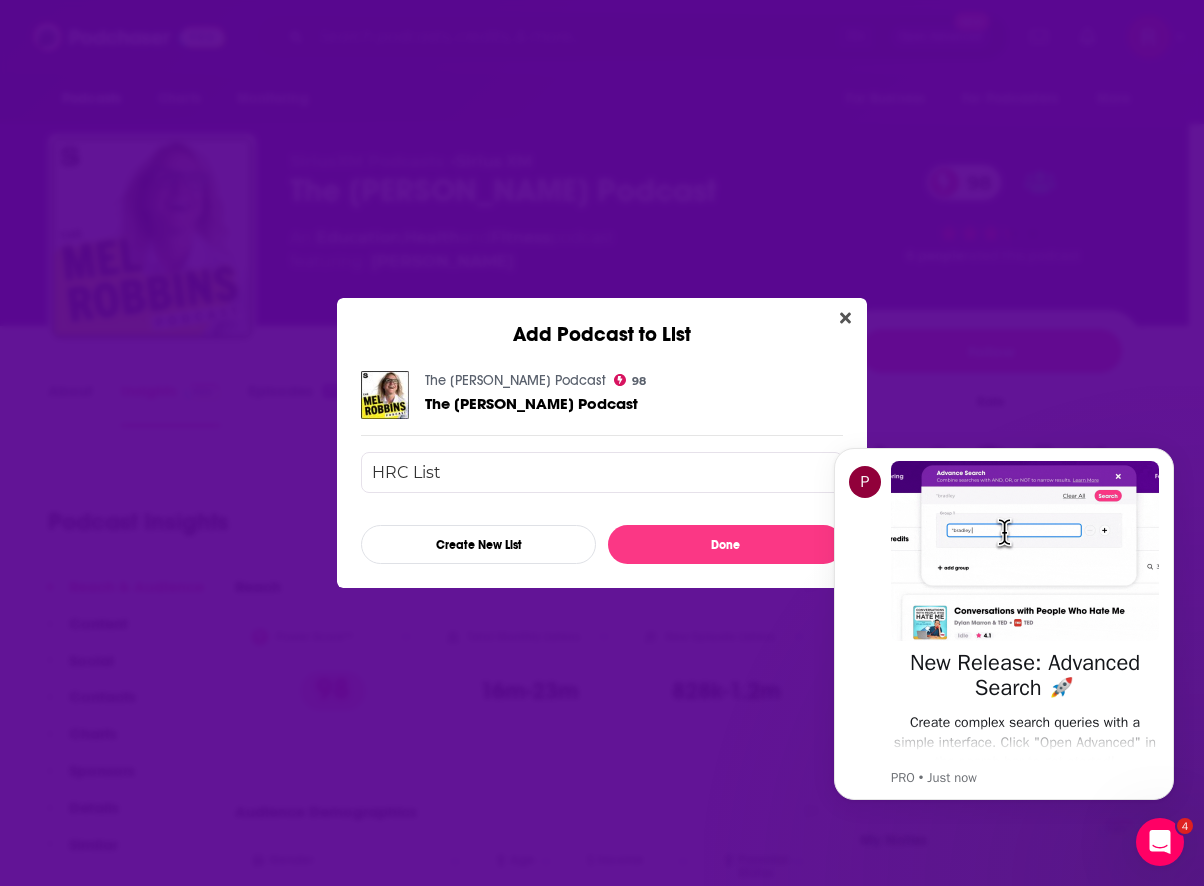 click on "HRC List" at bounding box center [602, 472] 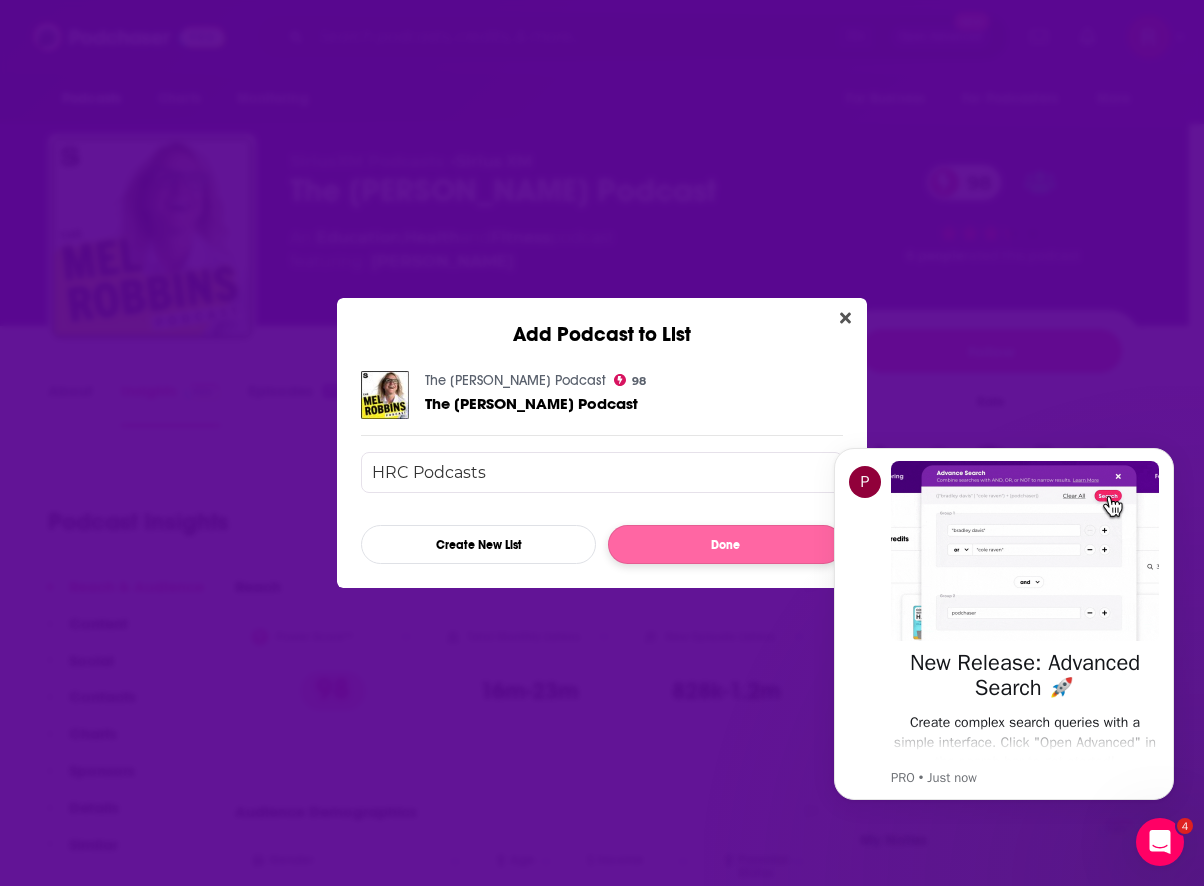type on "HRC Podcasts" 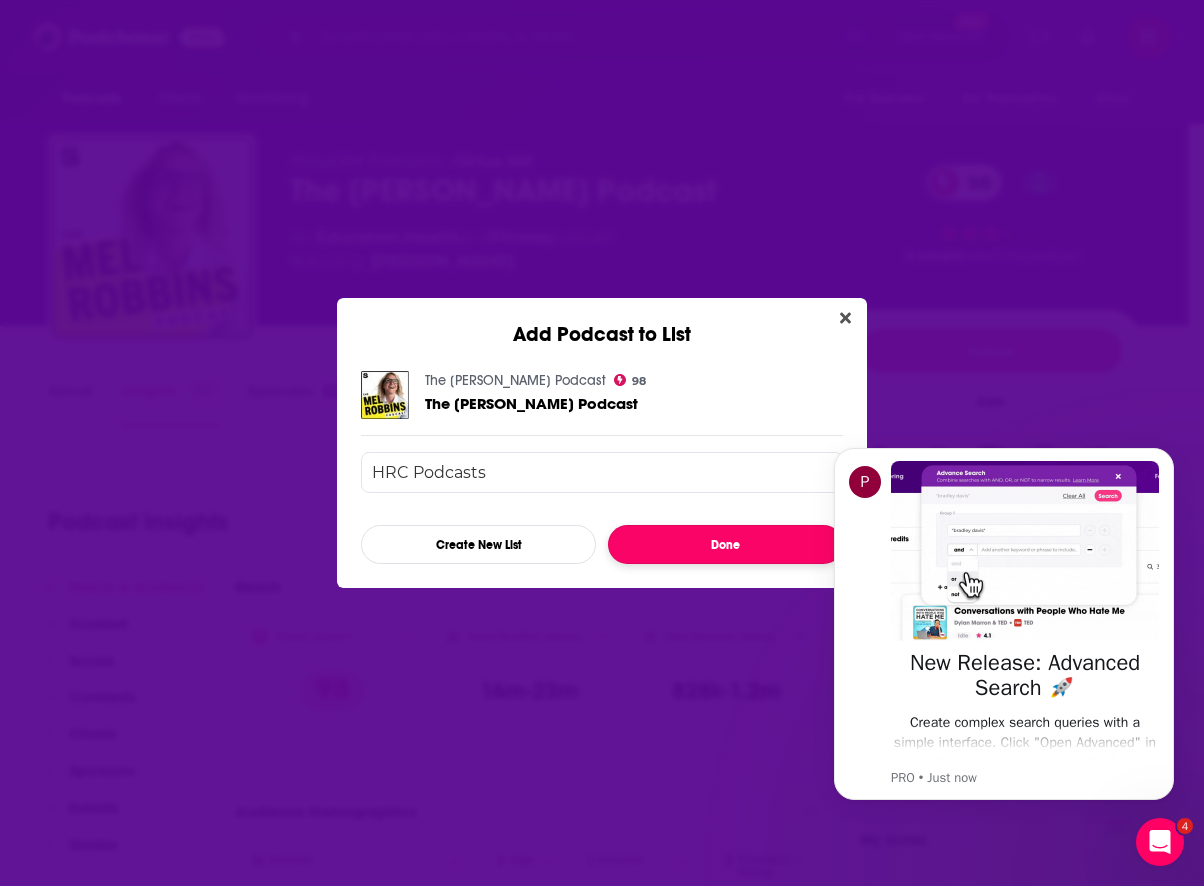 click on "Done" at bounding box center (725, 544) 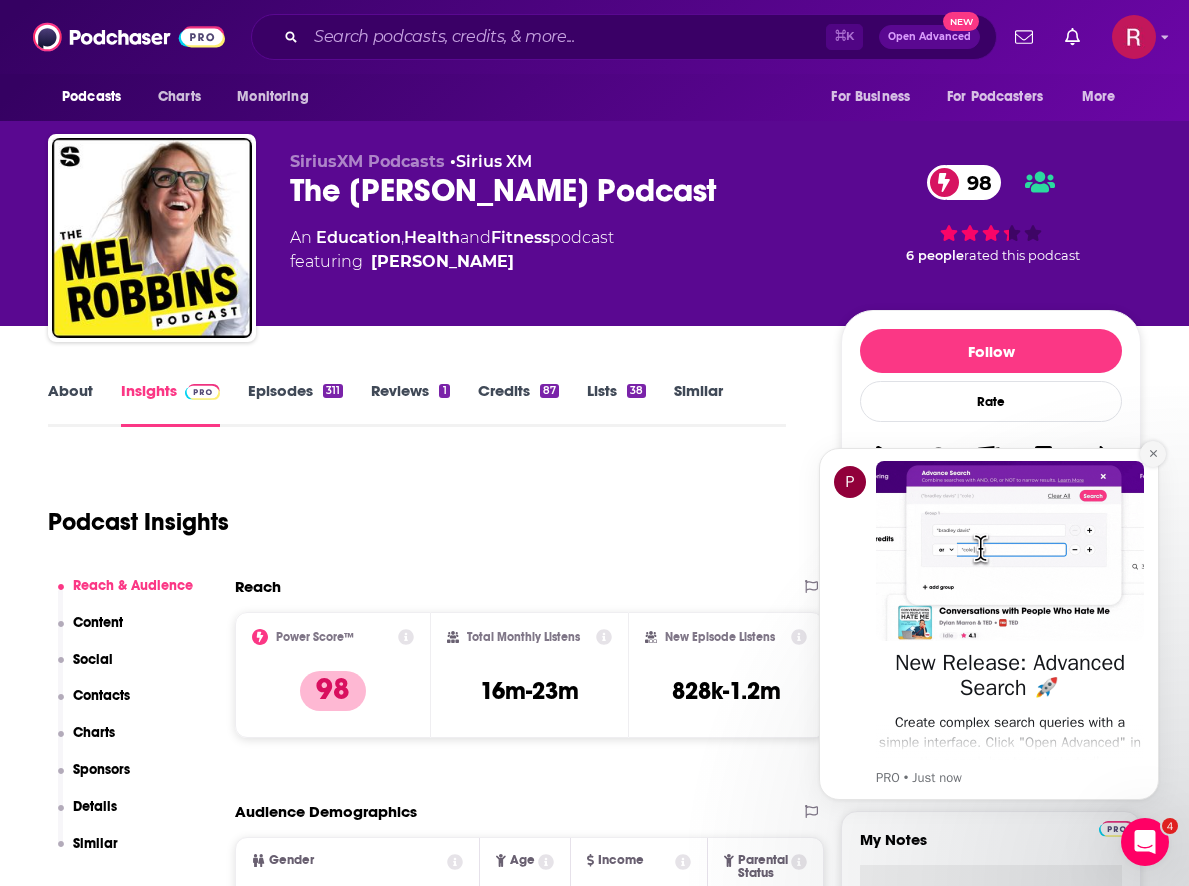 click at bounding box center (1153, 454) 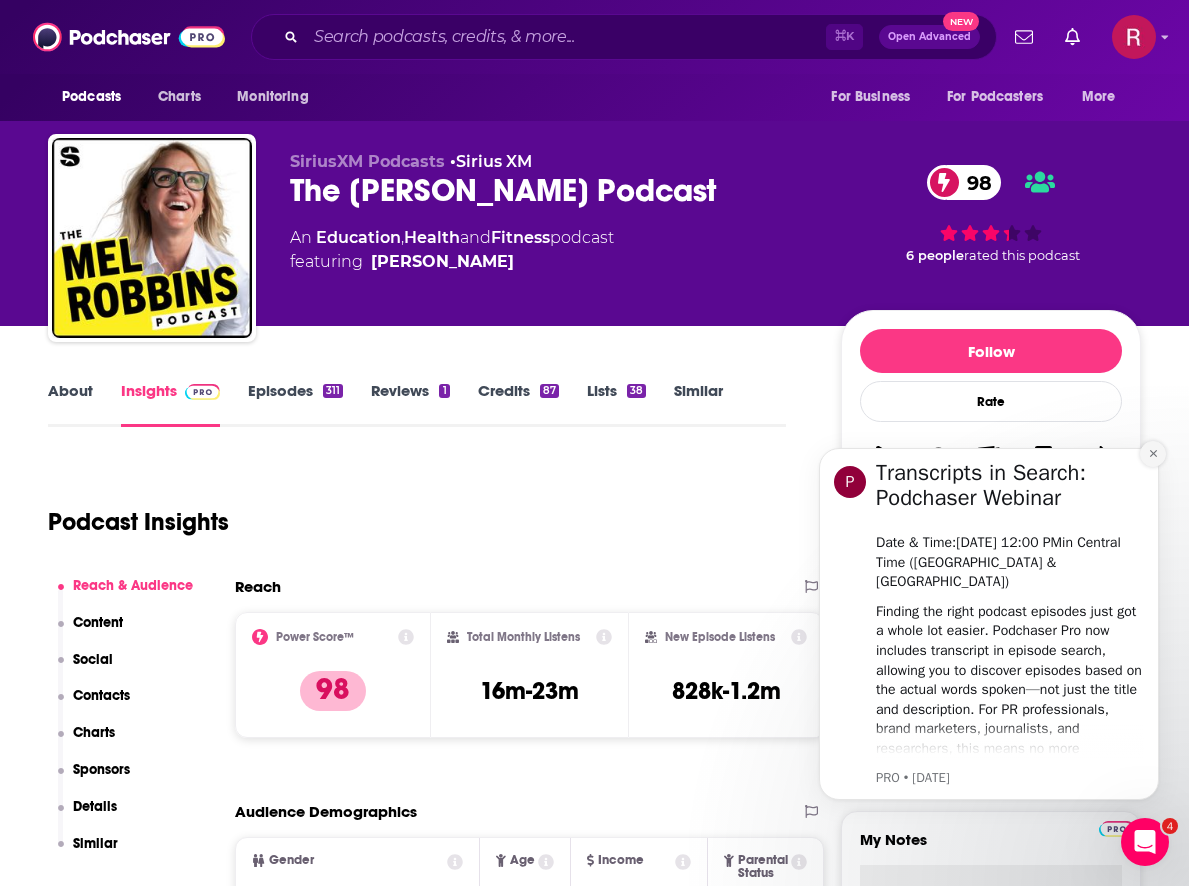 click 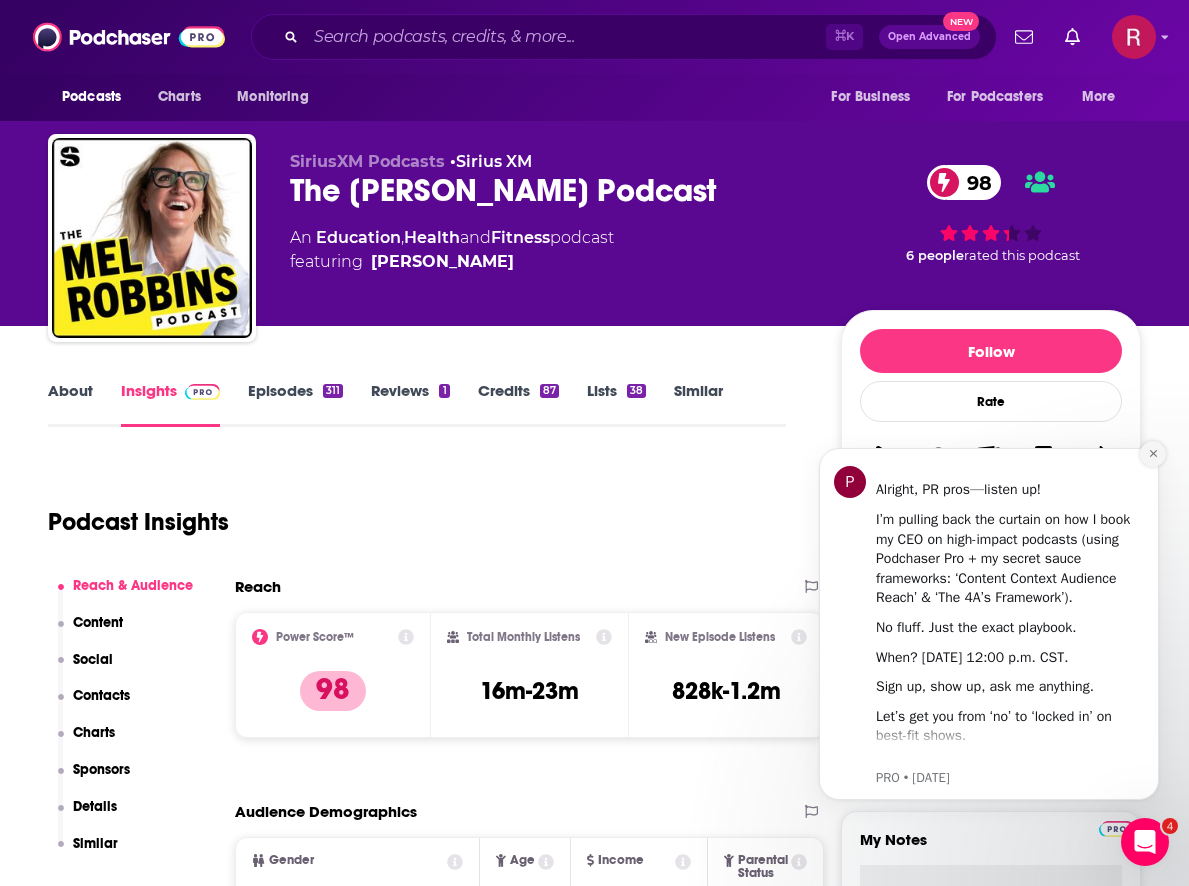 click 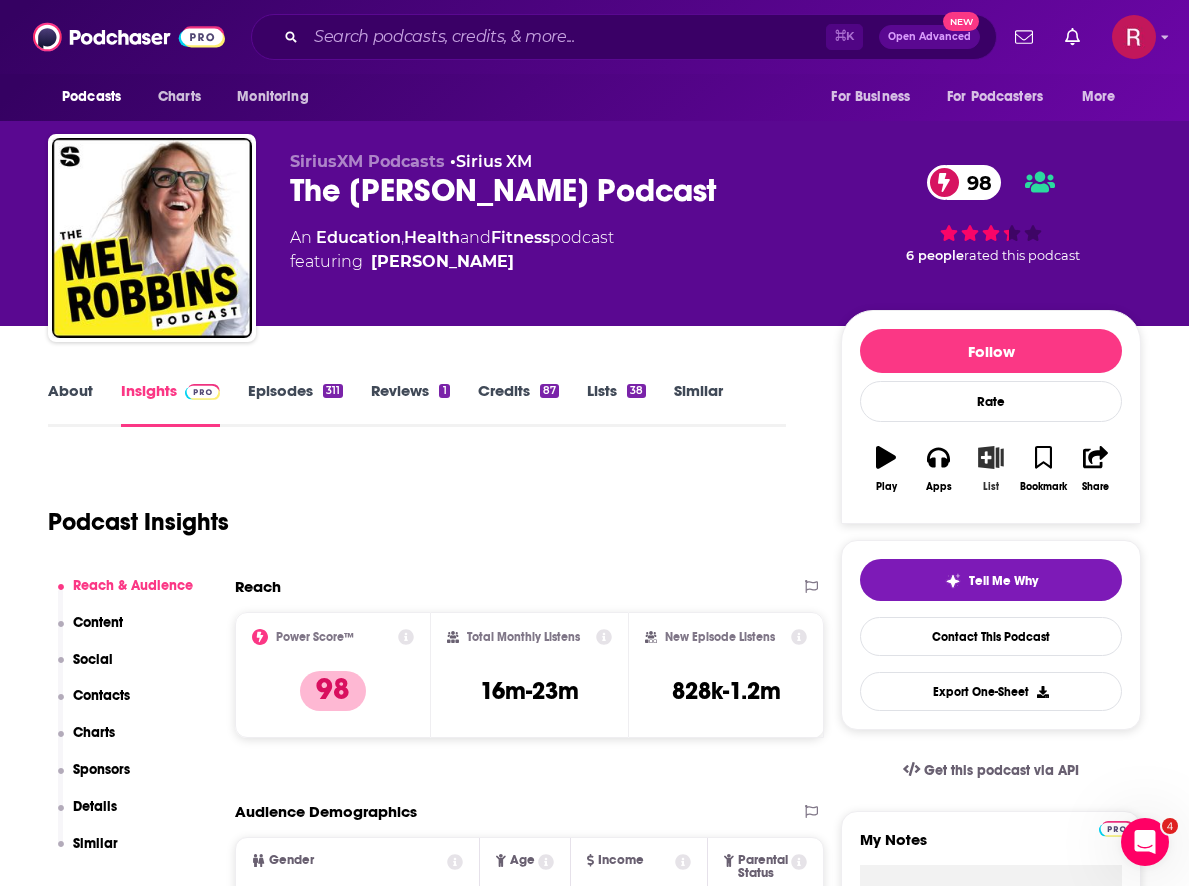 click 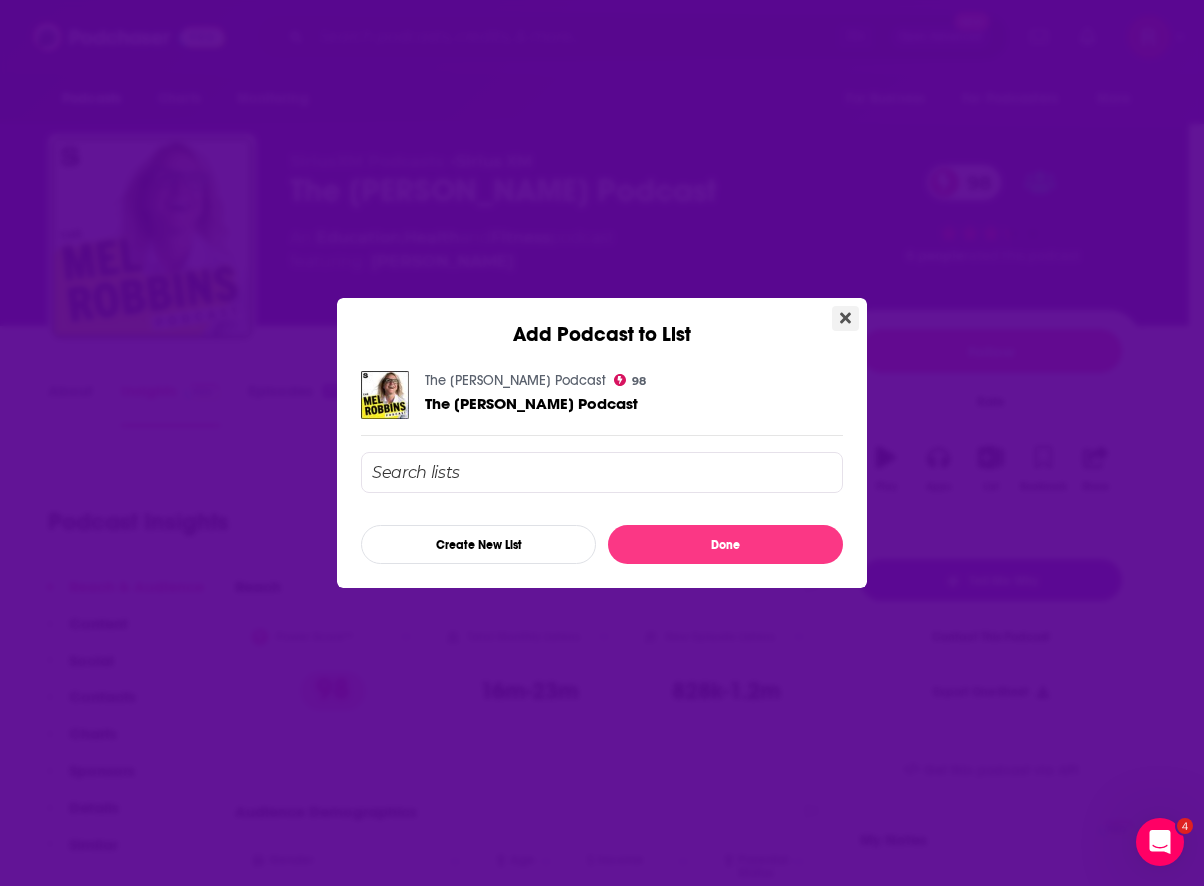 click at bounding box center (845, 318) 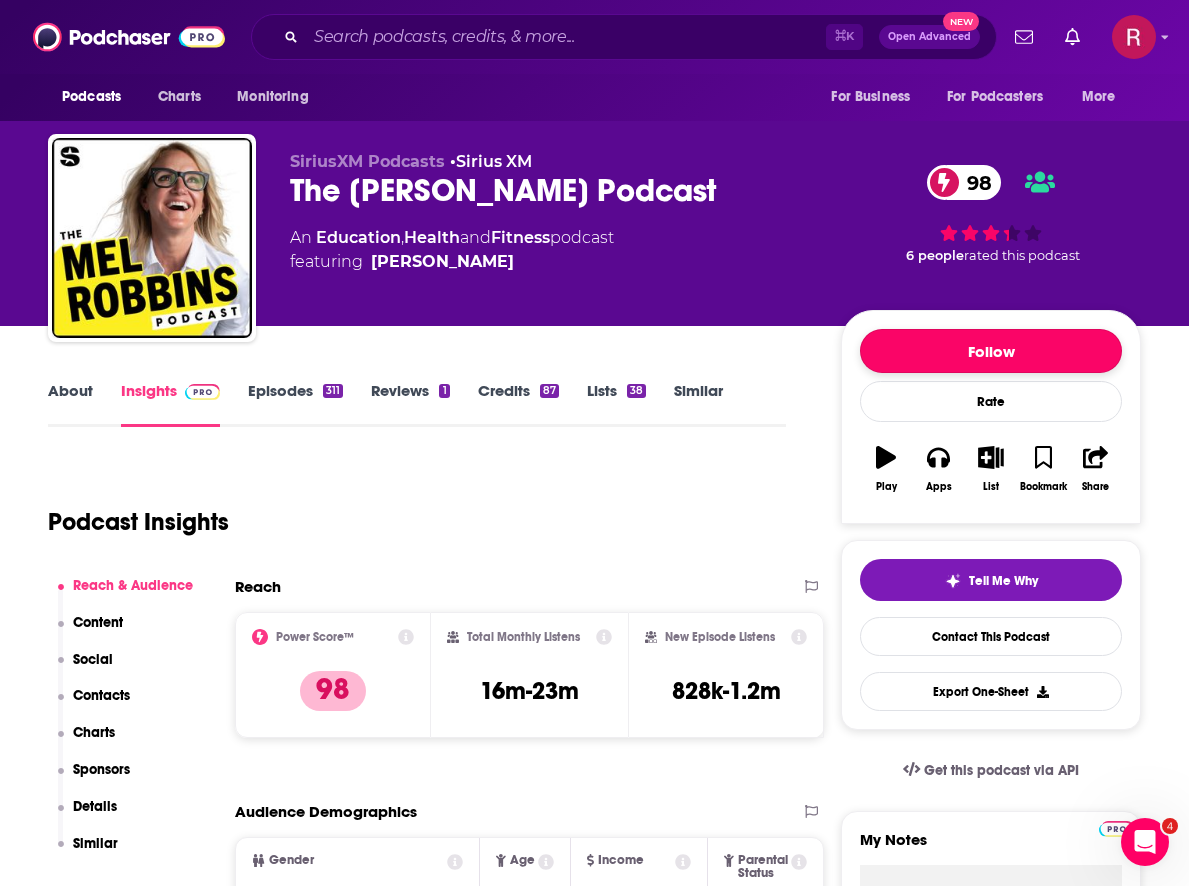 click on "Follow" at bounding box center (991, 351) 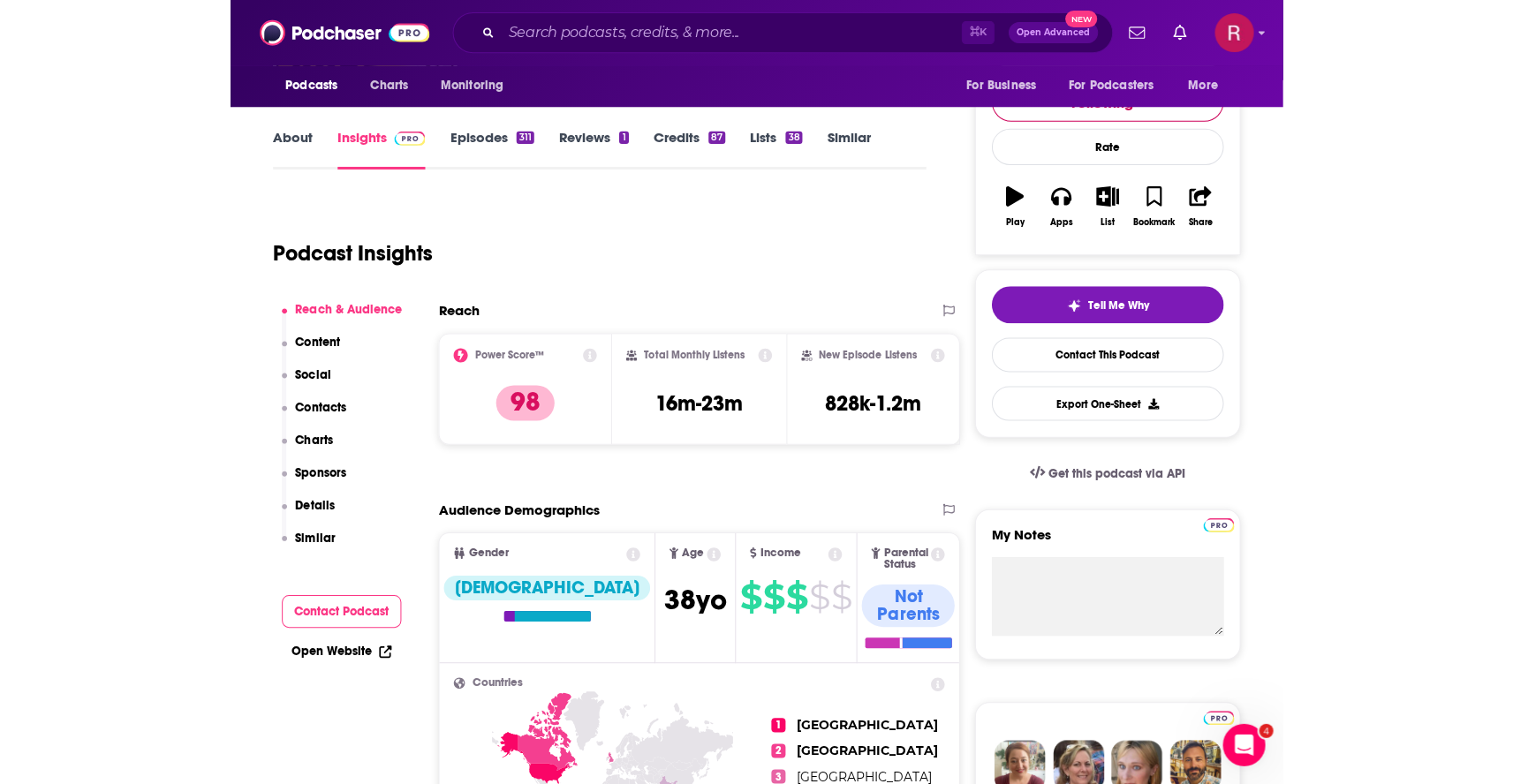scroll, scrollTop: 0, scrollLeft: 0, axis: both 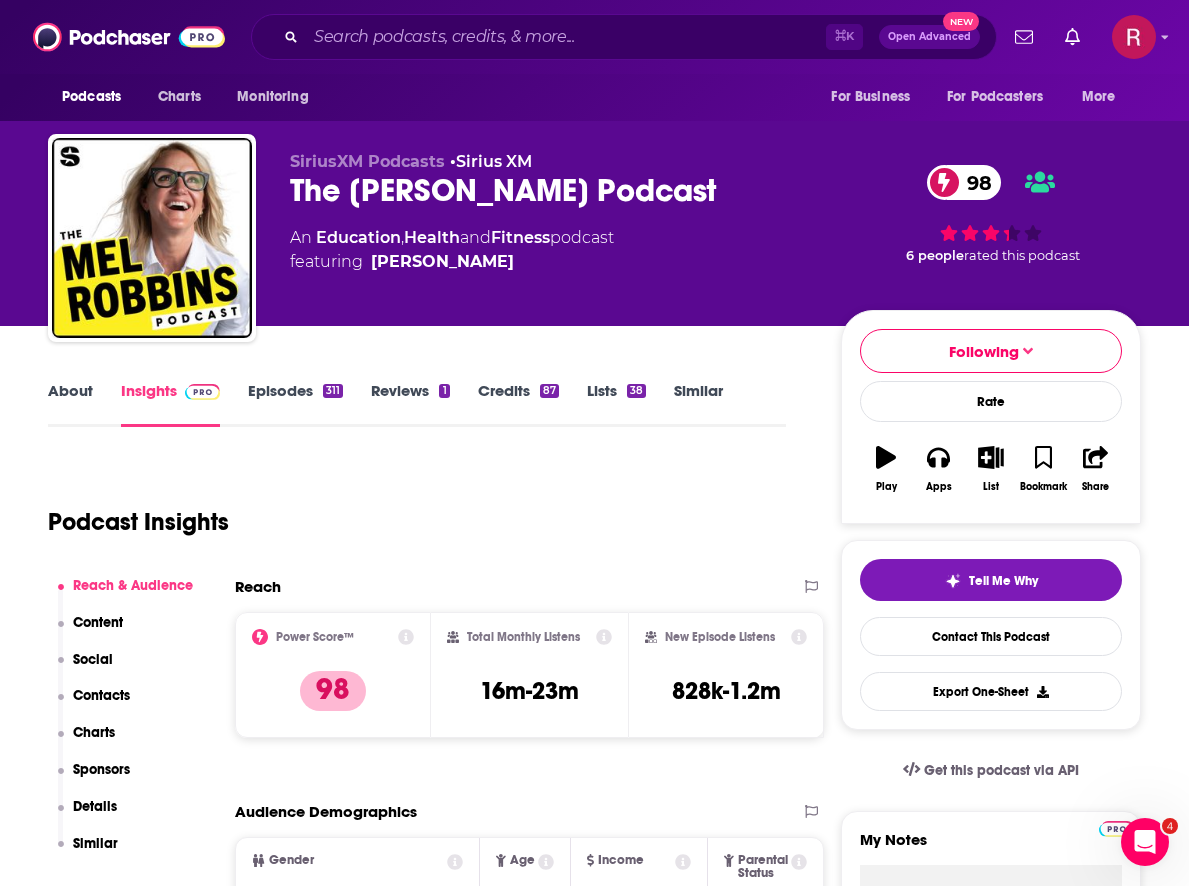 click on "The [PERSON_NAME] Podcast 98" at bounding box center (549, 190) 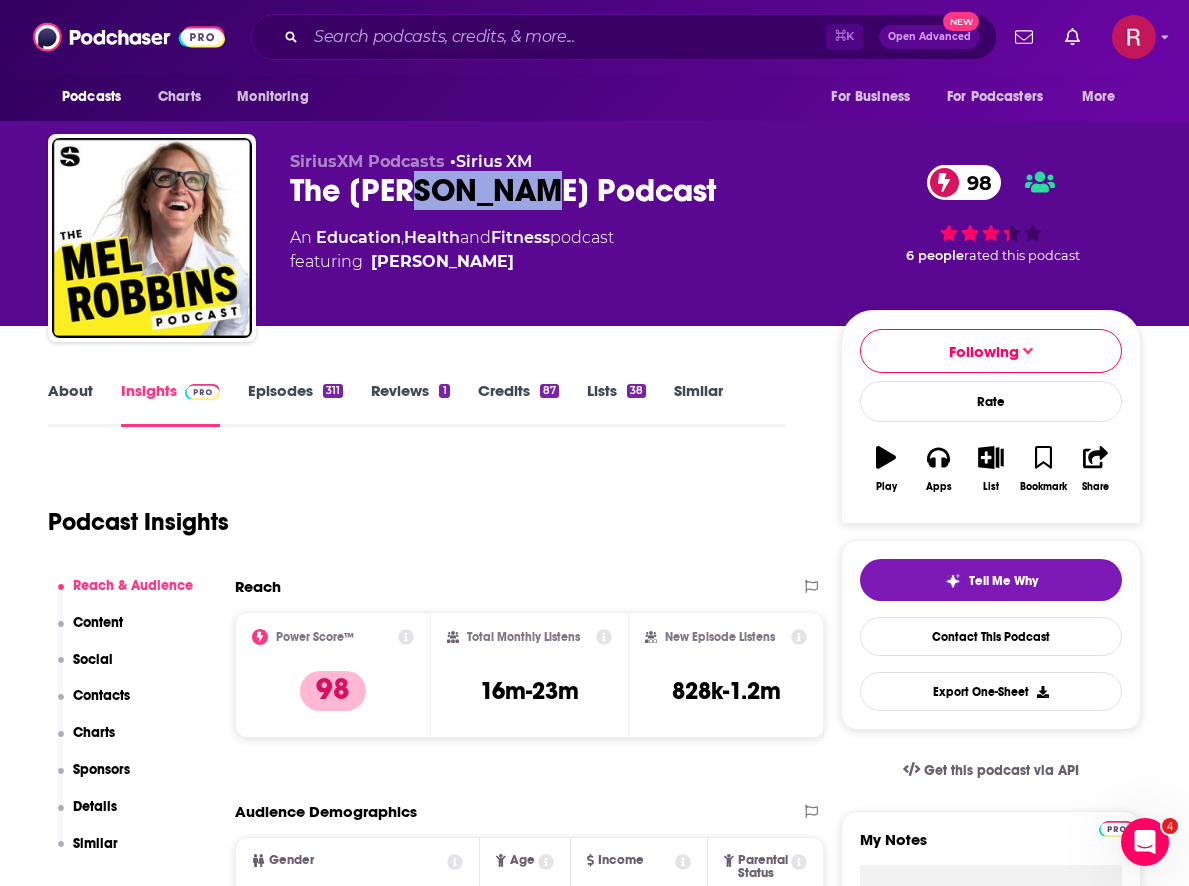 click on "The [PERSON_NAME] Podcast 98" at bounding box center (549, 190) 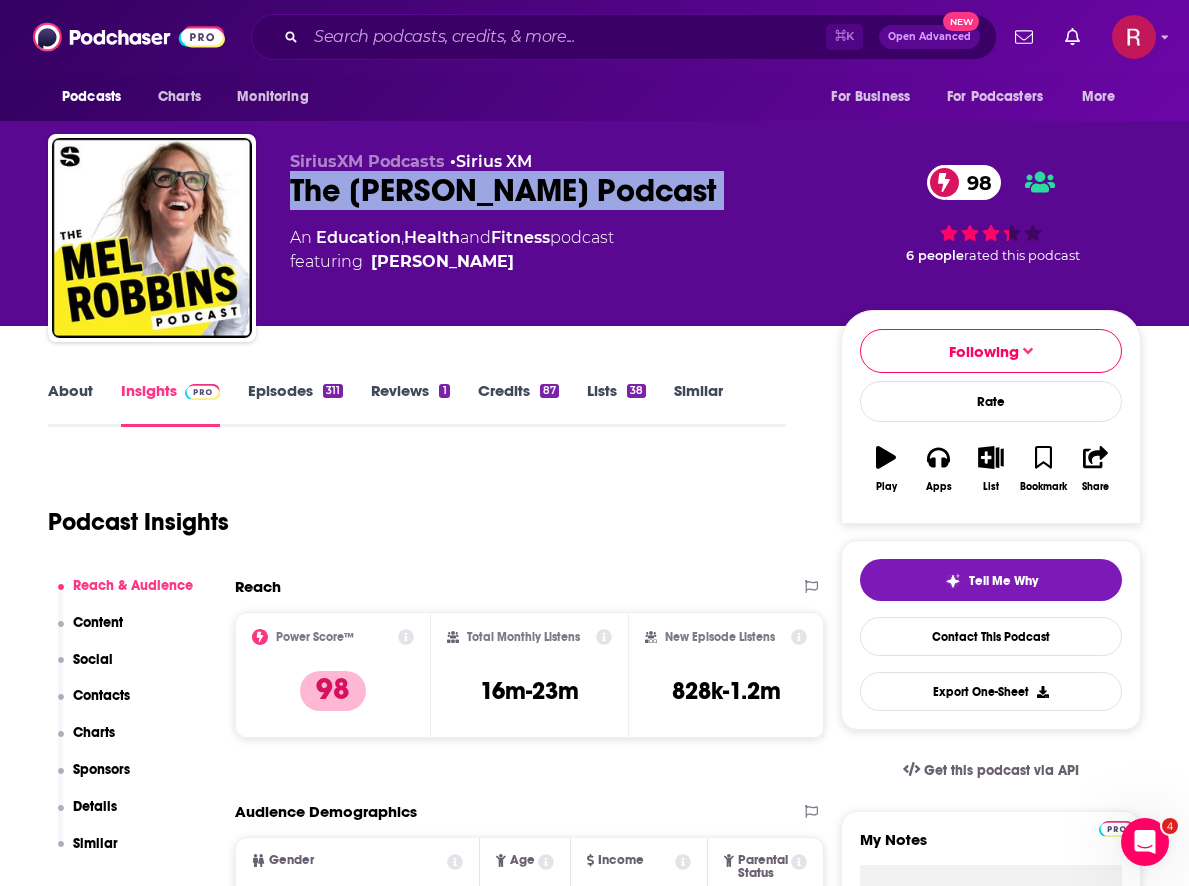 click on "The [PERSON_NAME] Podcast 98" at bounding box center (549, 190) 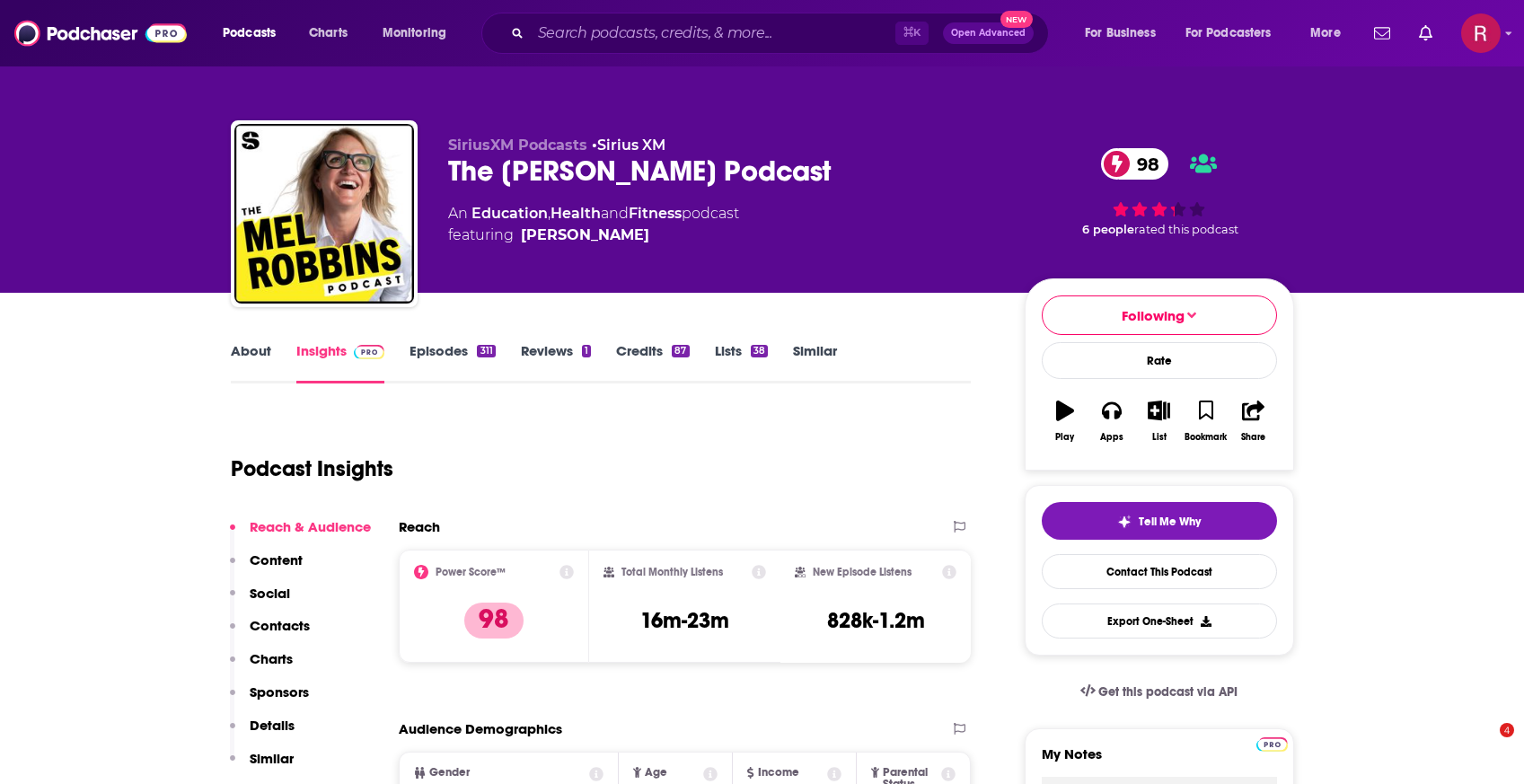 scroll, scrollTop: 0, scrollLeft: 0, axis: both 